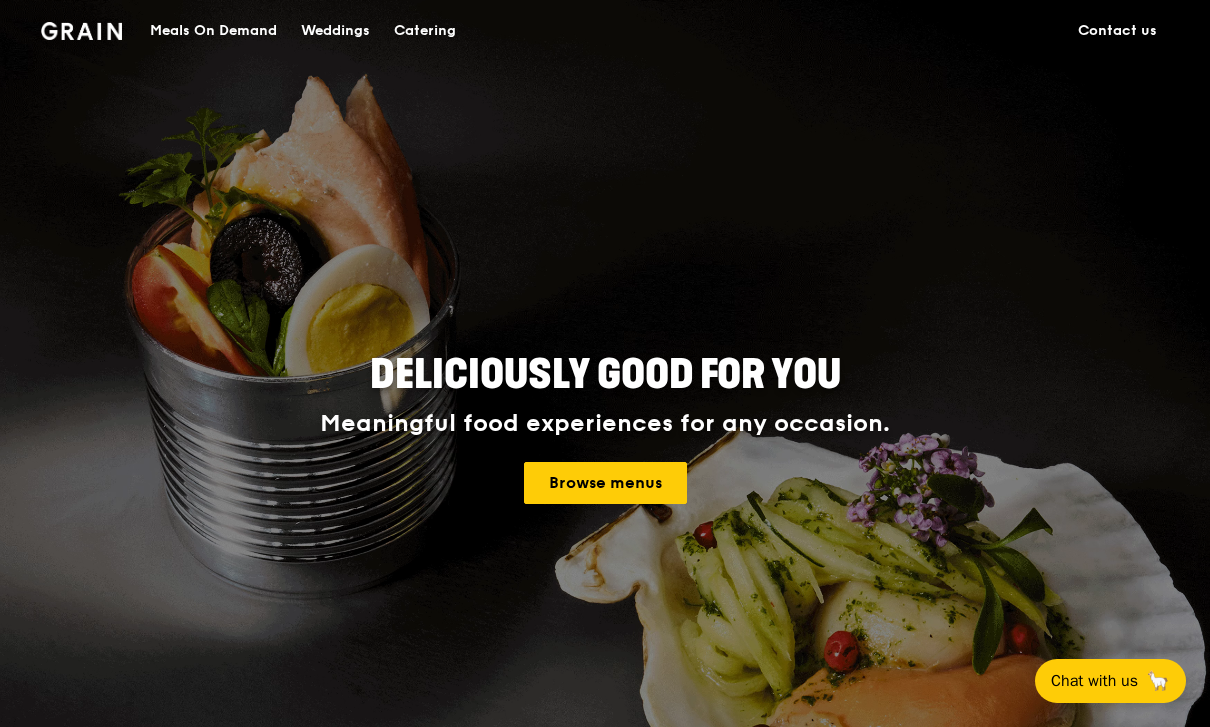 scroll, scrollTop: 0, scrollLeft: 0, axis: both 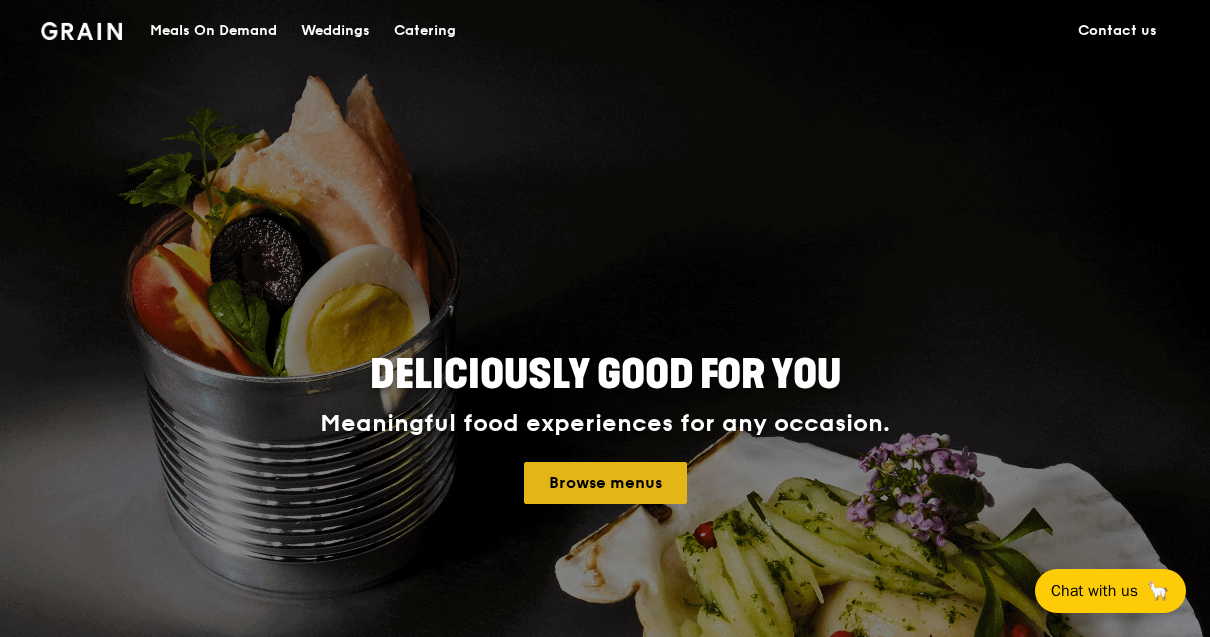 click on "Browse menus" at bounding box center (605, 483) 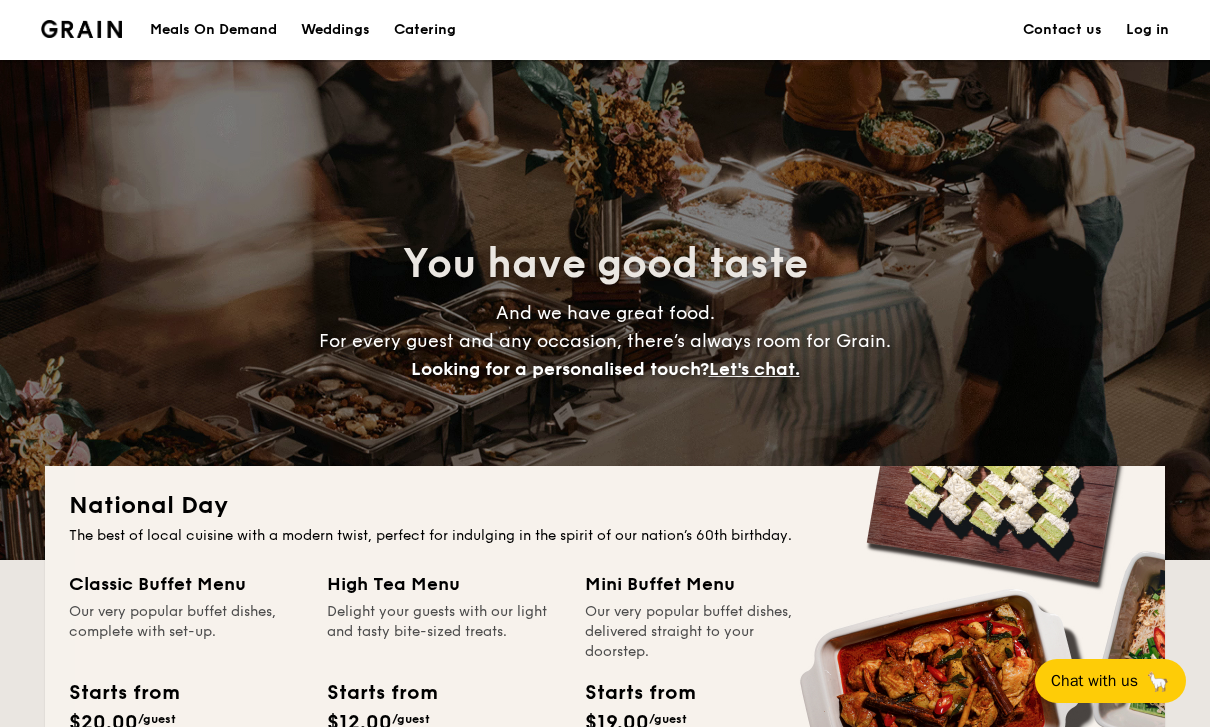 scroll, scrollTop: 0, scrollLeft: 0, axis: both 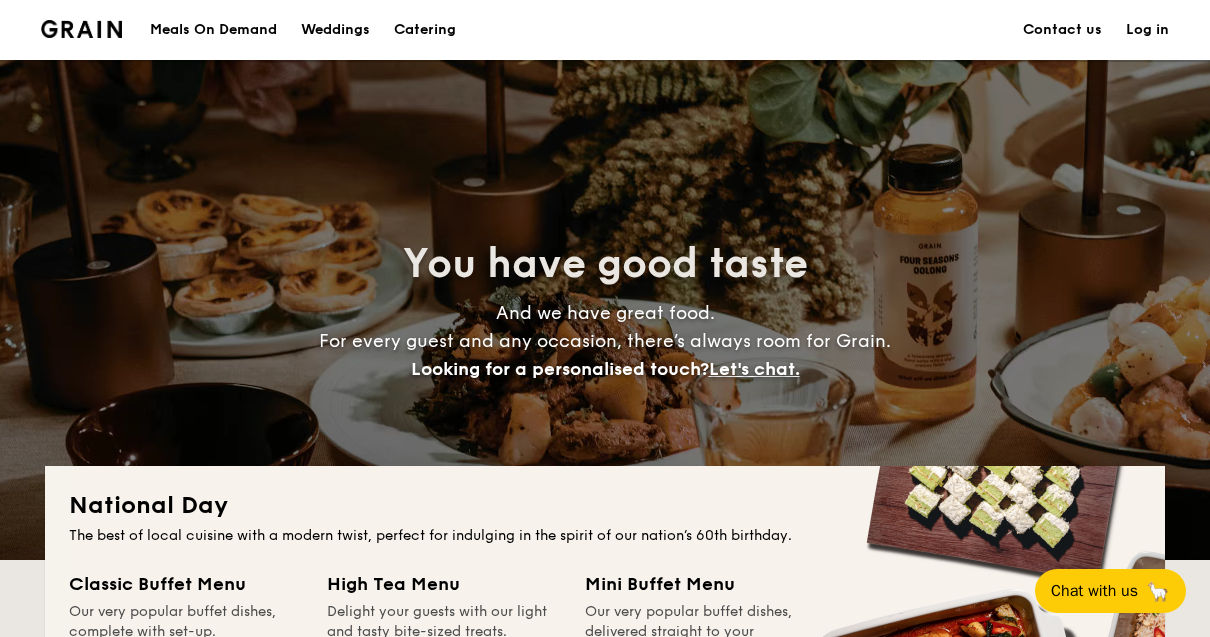 click on "Log in" at bounding box center [1147, 30] 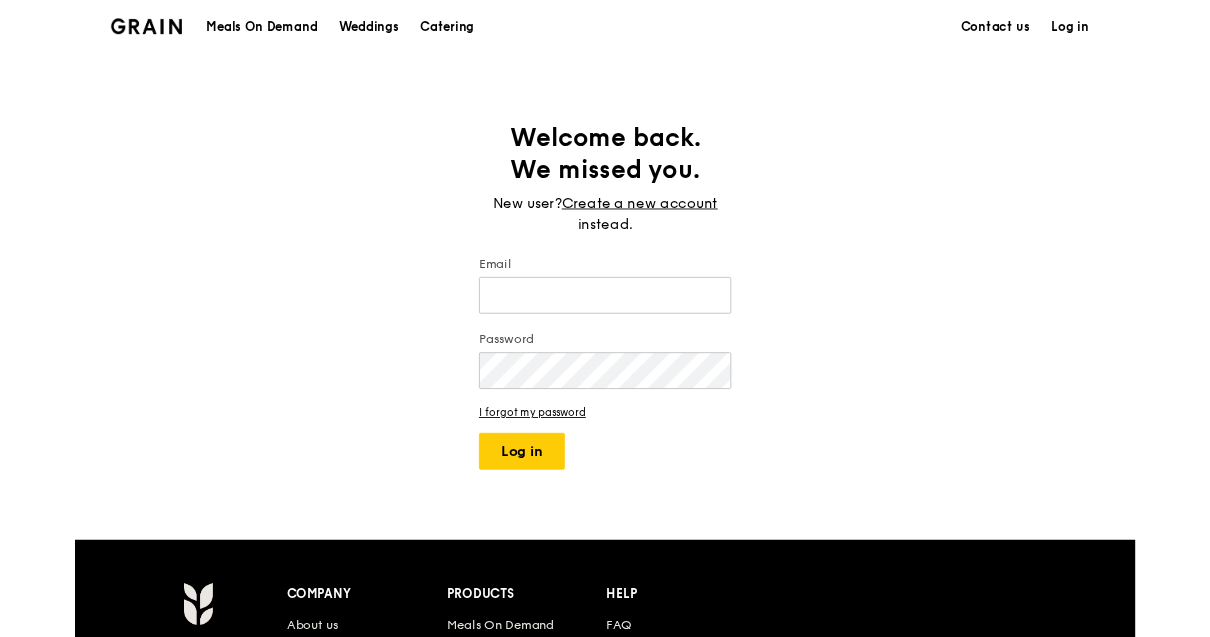 scroll, scrollTop: 0, scrollLeft: 0, axis: both 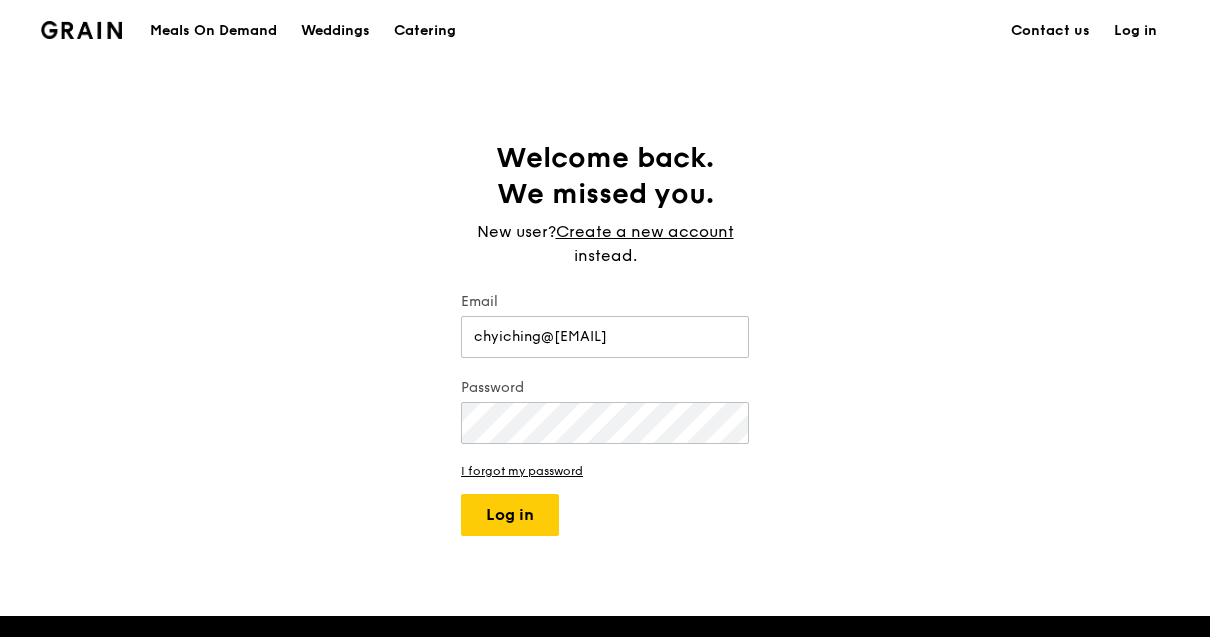 type on "chyiching@[EMAIL]" 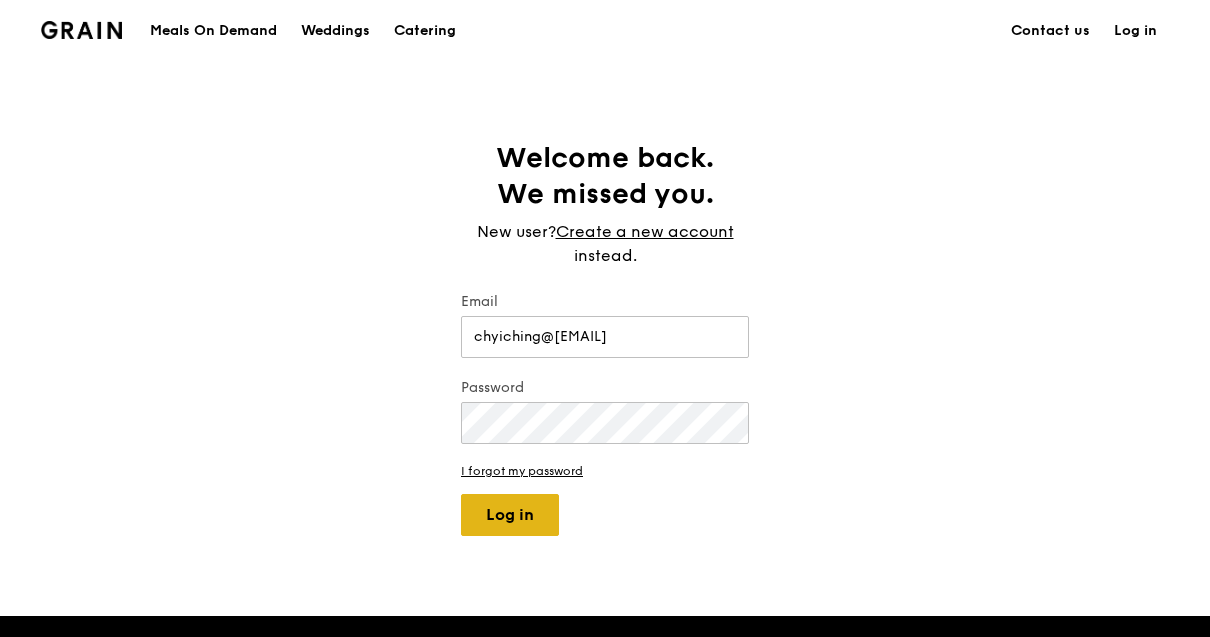 click on "Log in" at bounding box center (510, 515) 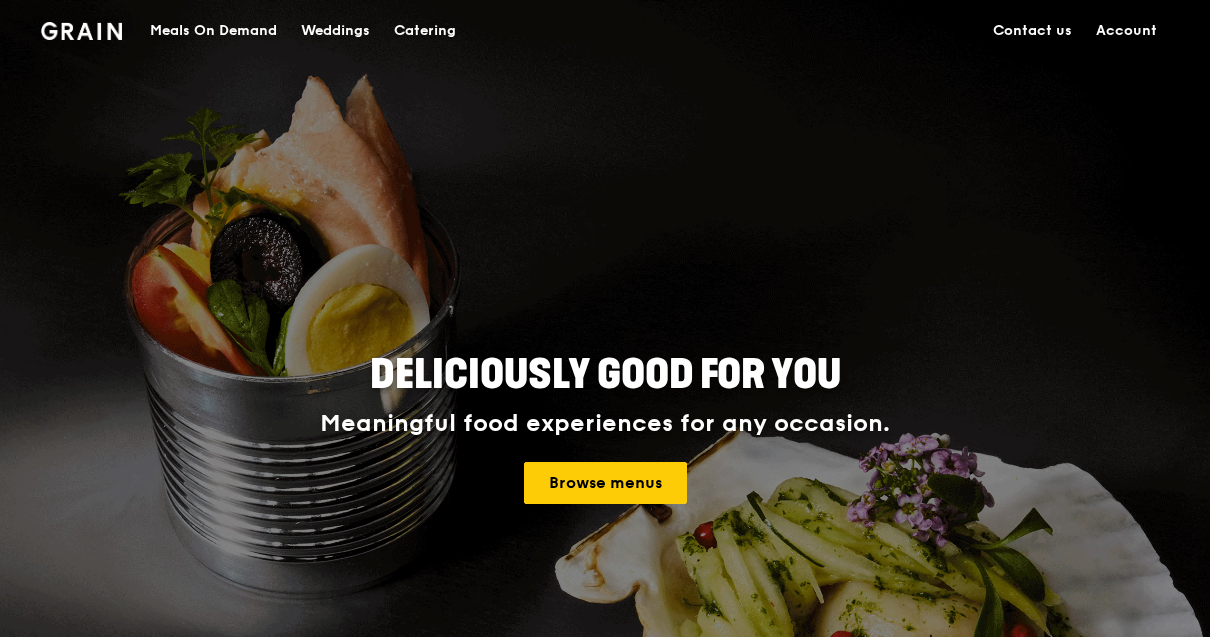 click on "Meals On Demand" at bounding box center [213, 31] 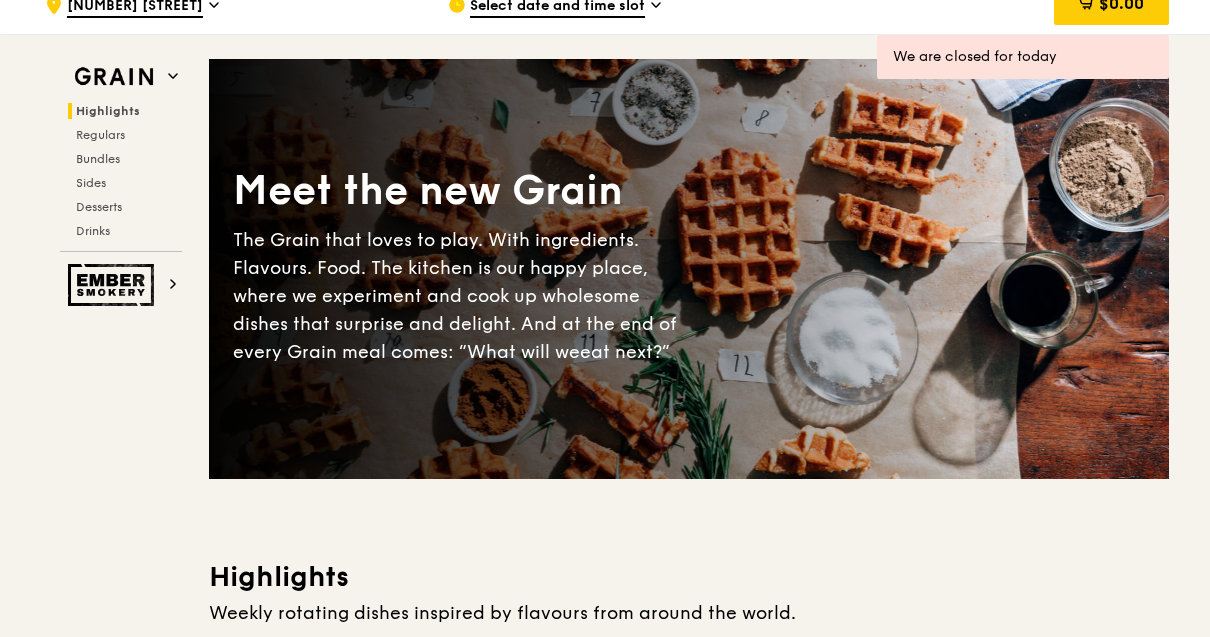 scroll, scrollTop: 0, scrollLeft: 0, axis: both 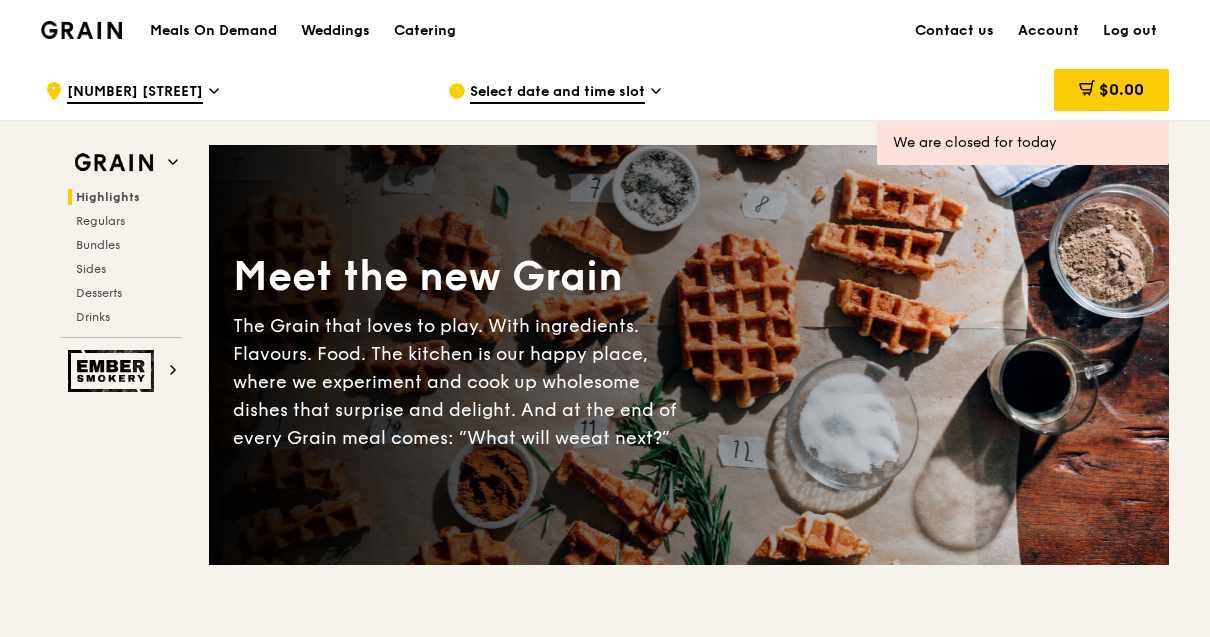 click on "Select date and time slot" at bounding box center [633, 91] 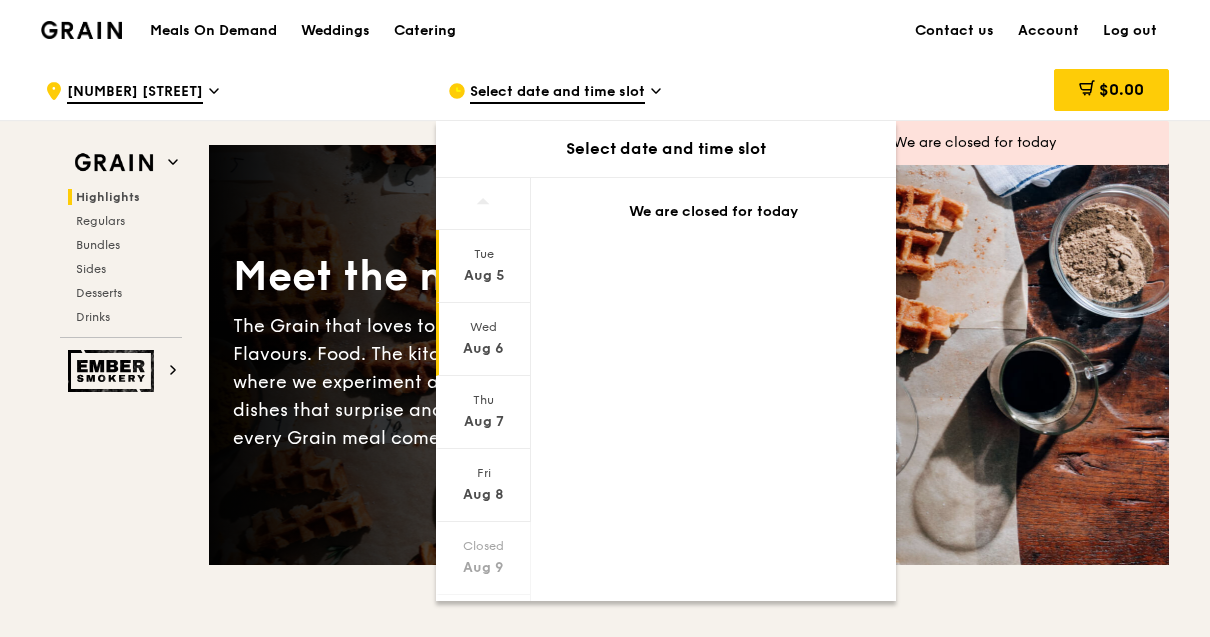 click on "Wed
Aug 6" at bounding box center (483, 339) 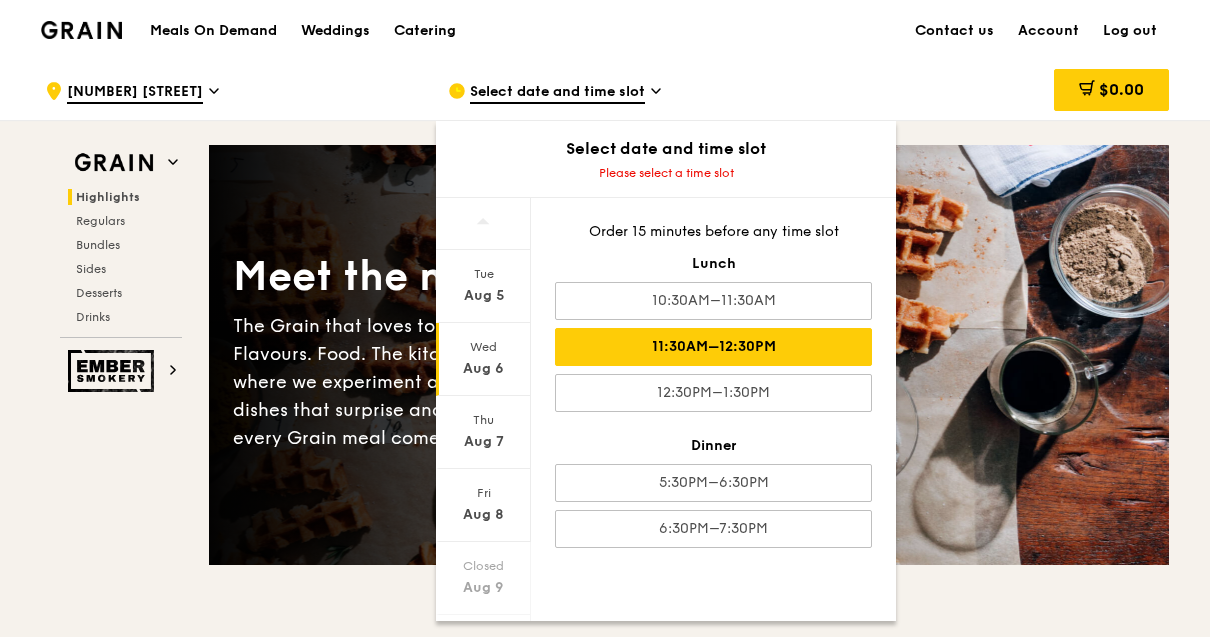 click on "11:30AM–12:30PM" at bounding box center (713, 347) 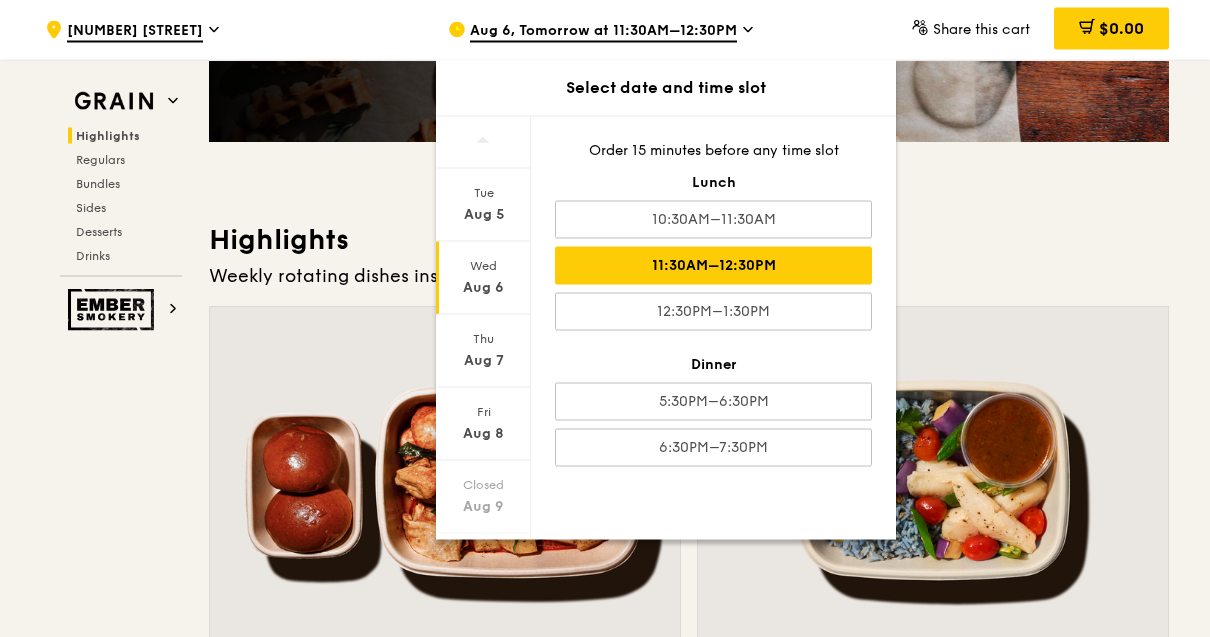 scroll, scrollTop: 422, scrollLeft: 0, axis: vertical 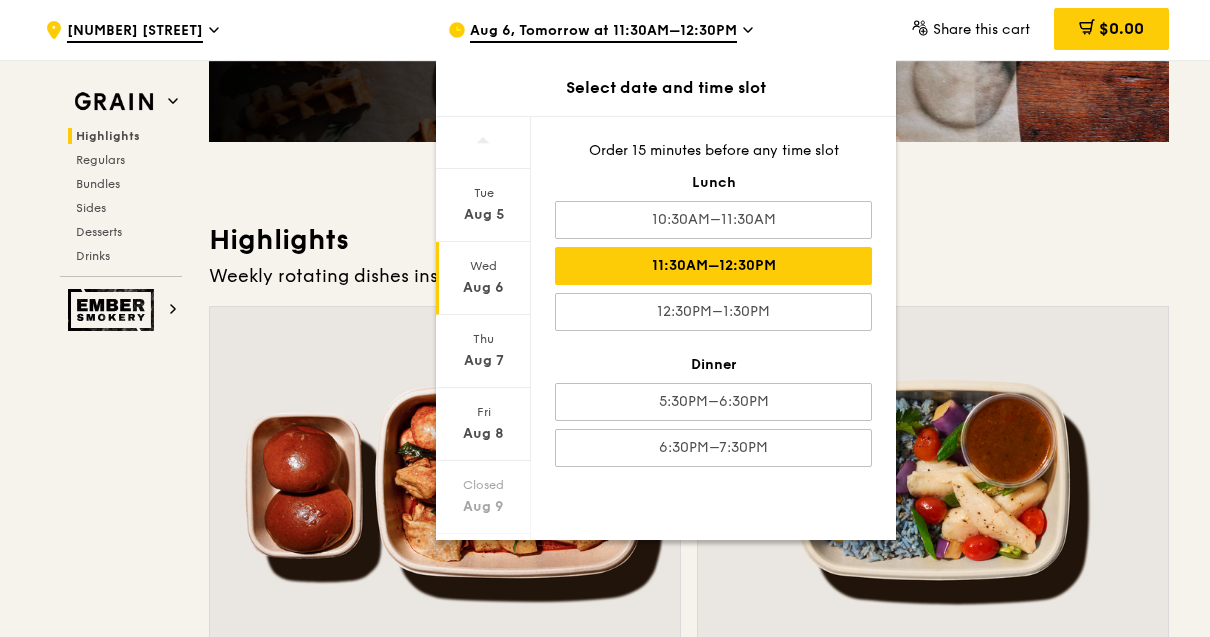 click on "Grain
Highlights
Regulars
Bundles
Sides
Desserts
Drinks
Ember Smokery
Meet the new Grain The Grain that loves to play. With ingredients. Flavours. Food. The kitchen is our happy place, where we experiment and cook up wholesome dishes that surprise and delight. And at the end of every Grain meal comes: “What will we  eat next?”
Highlights
Weekly rotating dishes inspired by flavours from around the world.
Warm
Grain's Curry Chicken Stew (and buns)
nyonya curry paste, mini bread roll, roasted potato
spicy, contains allium, dairy, egg, soy, wheat
$15.
00
Add
Warm
Assam Spiced Fish Curry
assam spiced broth, baked white fish, butterfly blue pea rice
pescatarian, spicy, contains allium, egg, nuts, shellfish, soy, wheat
$14.
50
Add
$6." at bounding box center (605, 3890) 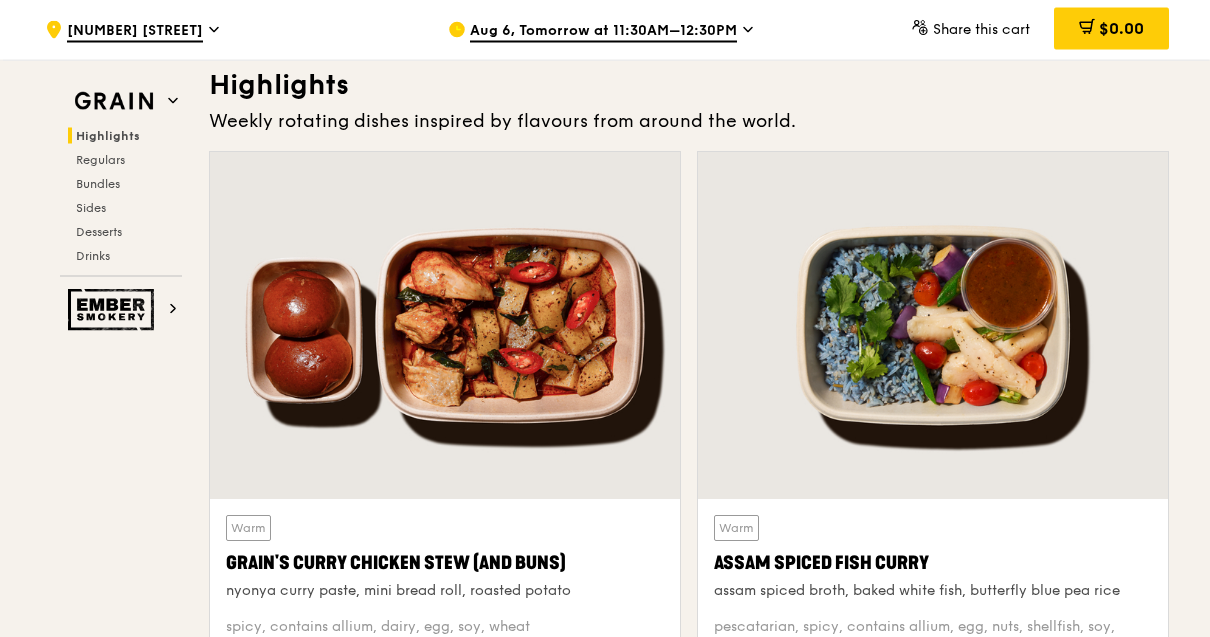 scroll, scrollTop: 575, scrollLeft: 0, axis: vertical 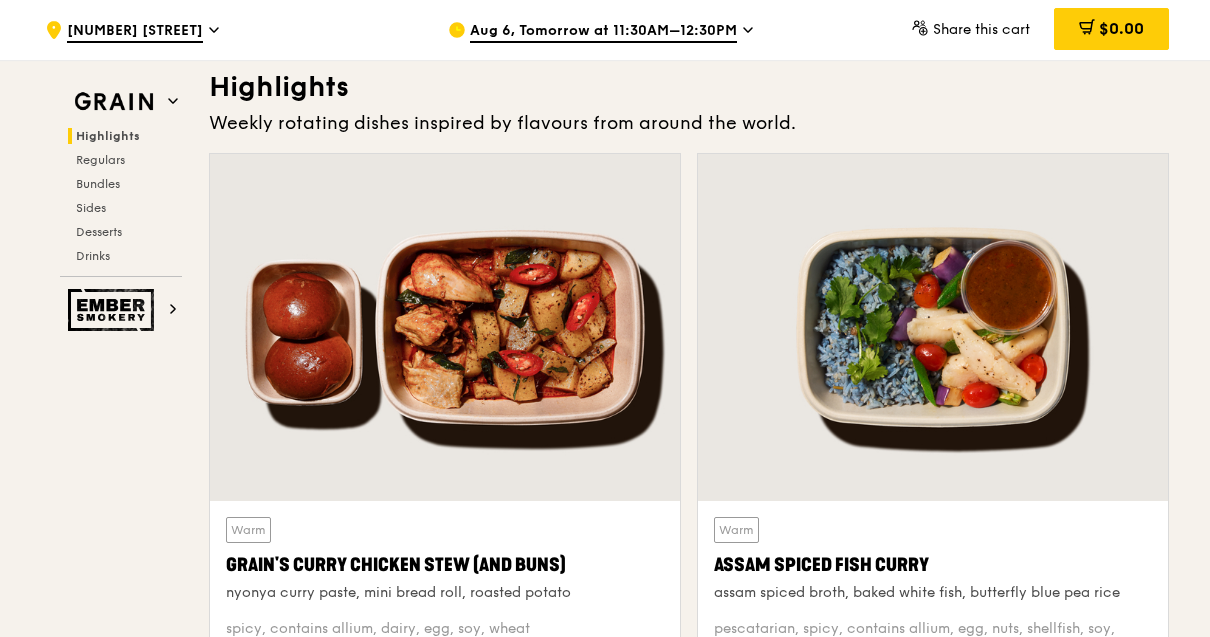 click on "Add" at bounding box center (616, 691) 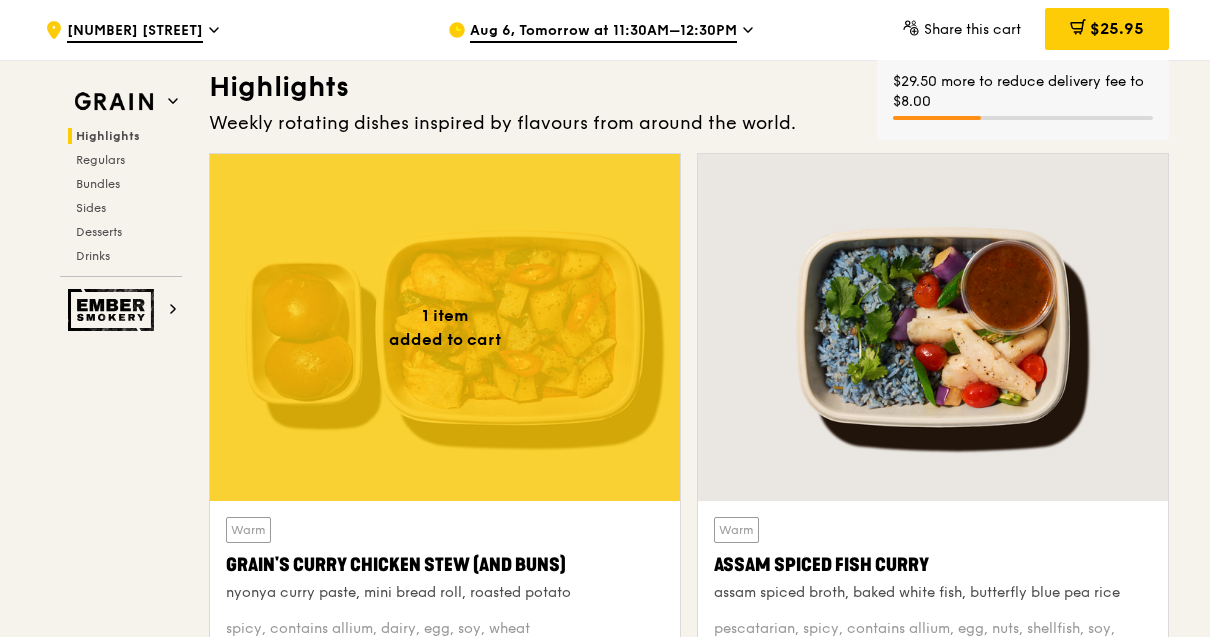 click on "Add" at bounding box center (1104, 691) 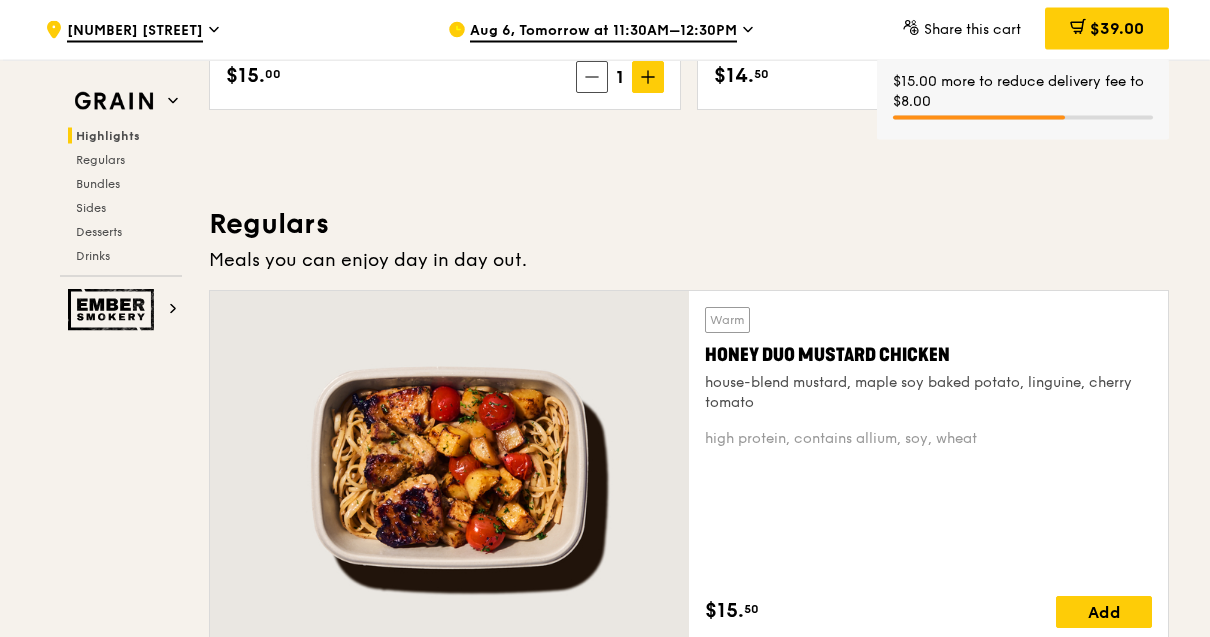 scroll, scrollTop: 1189, scrollLeft: 0, axis: vertical 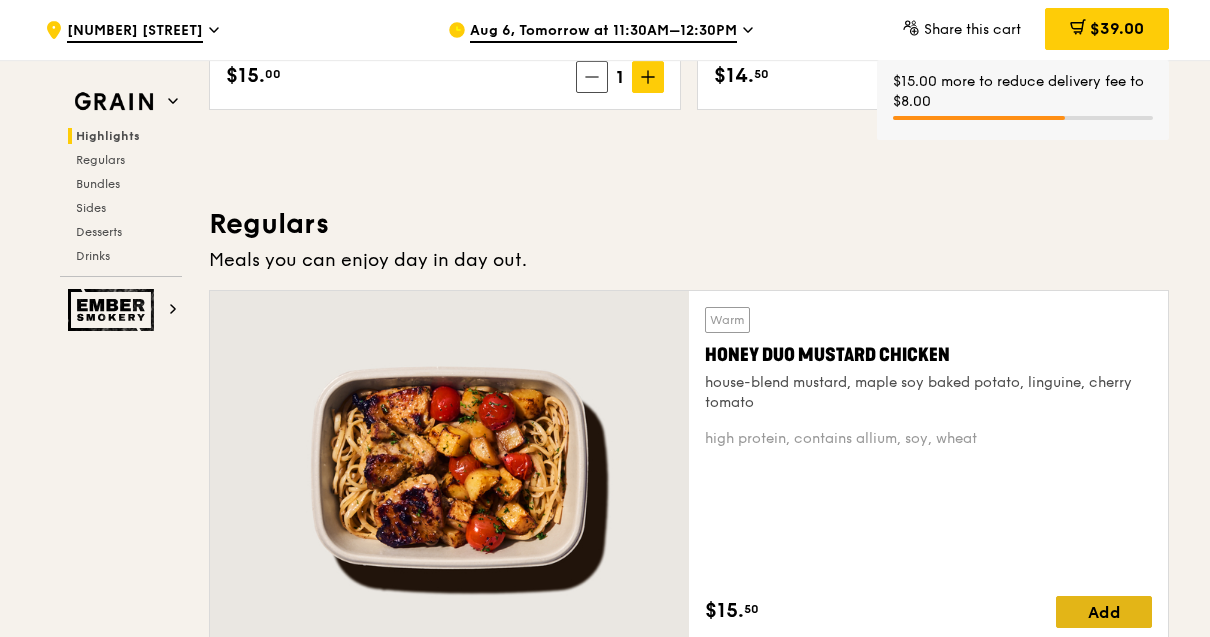 click on "Add" at bounding box center (1104, 612) 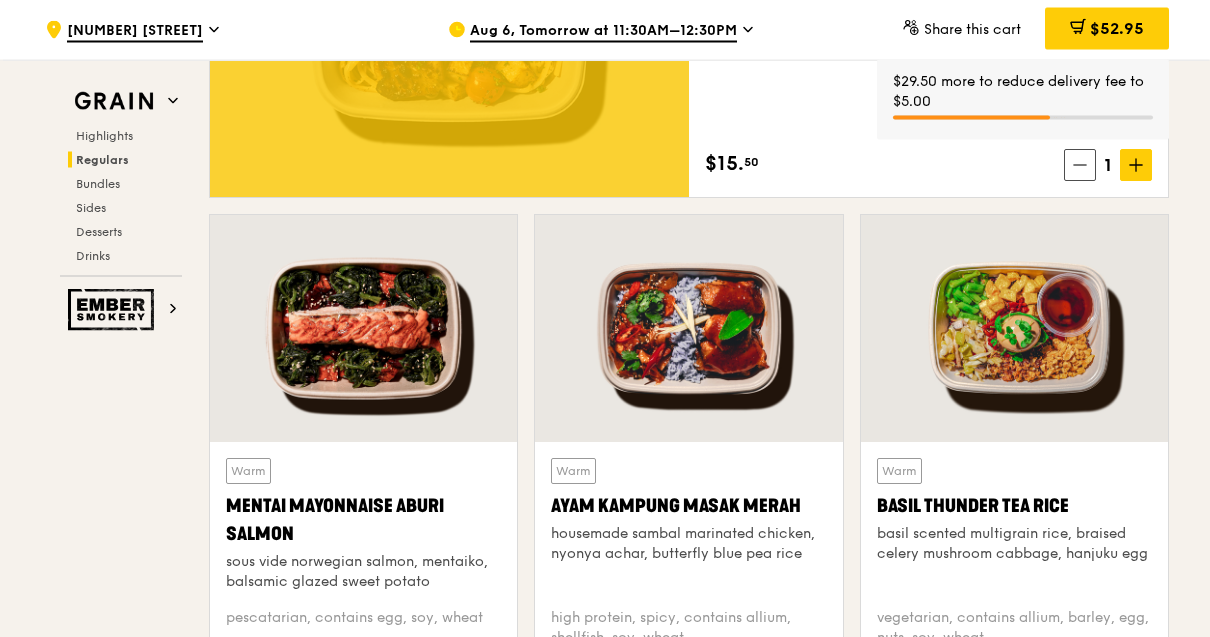 scroll, scrollTop: 1636, scrollLeft: 0, axis: vertical 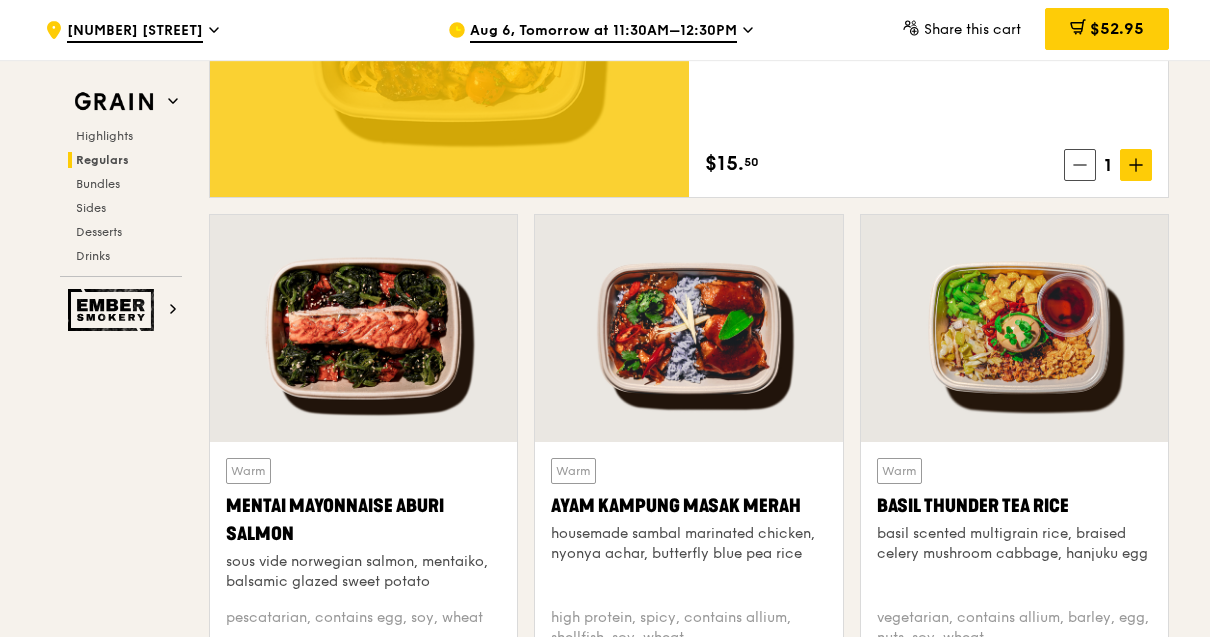 click on "Add" at bounding box center [453, 680] 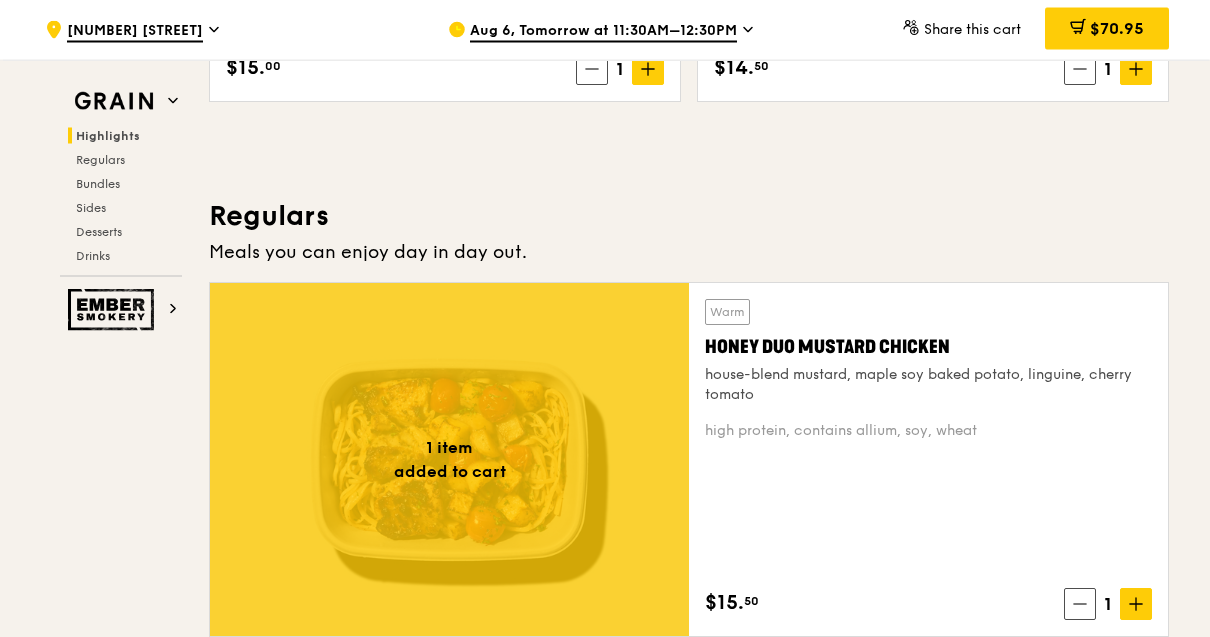 scroll, scrollTop: 1197, scrollLeft: 0, axis: vertical 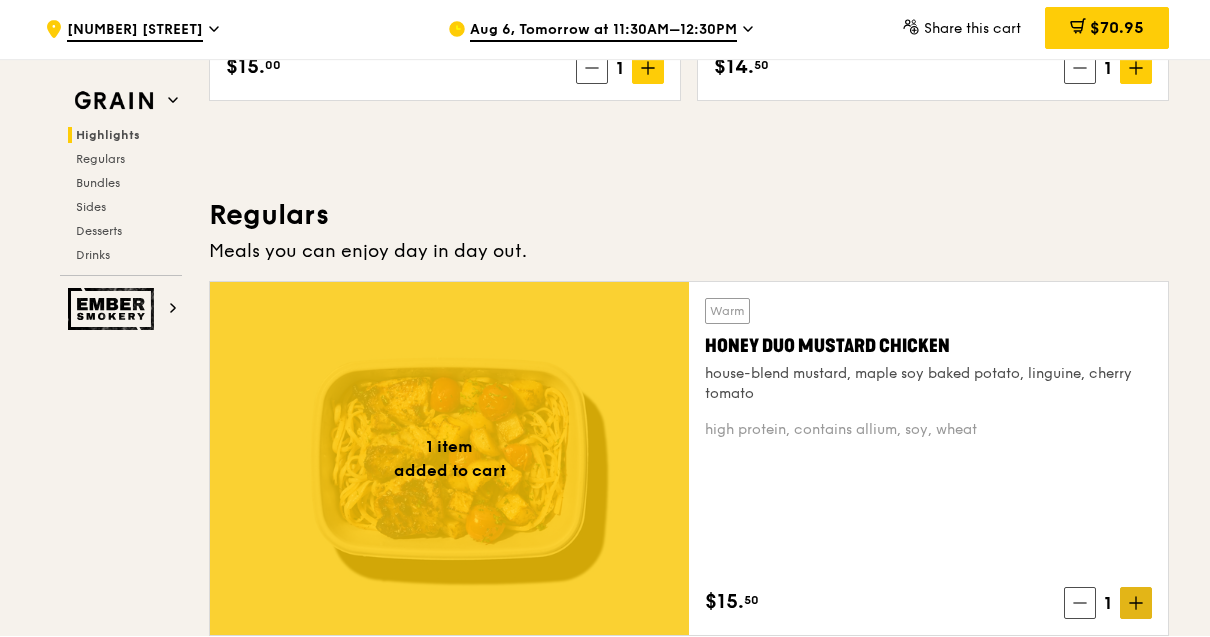 click 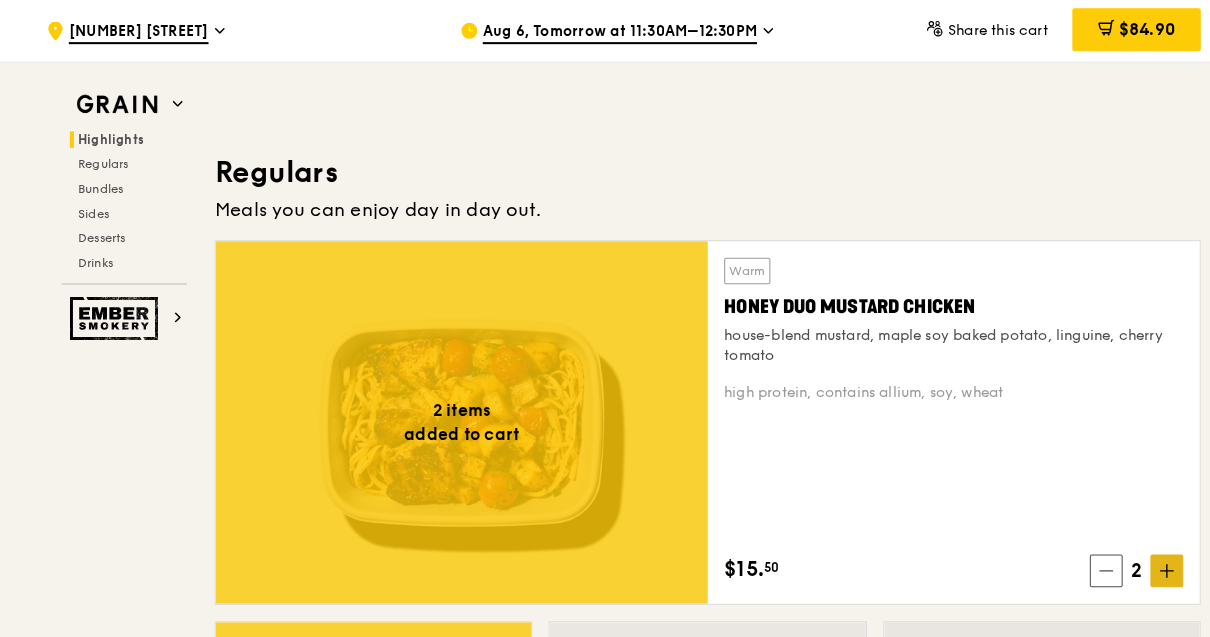 scroll, scrollTop: 1245, scrollLeft: 0, axis: vertical 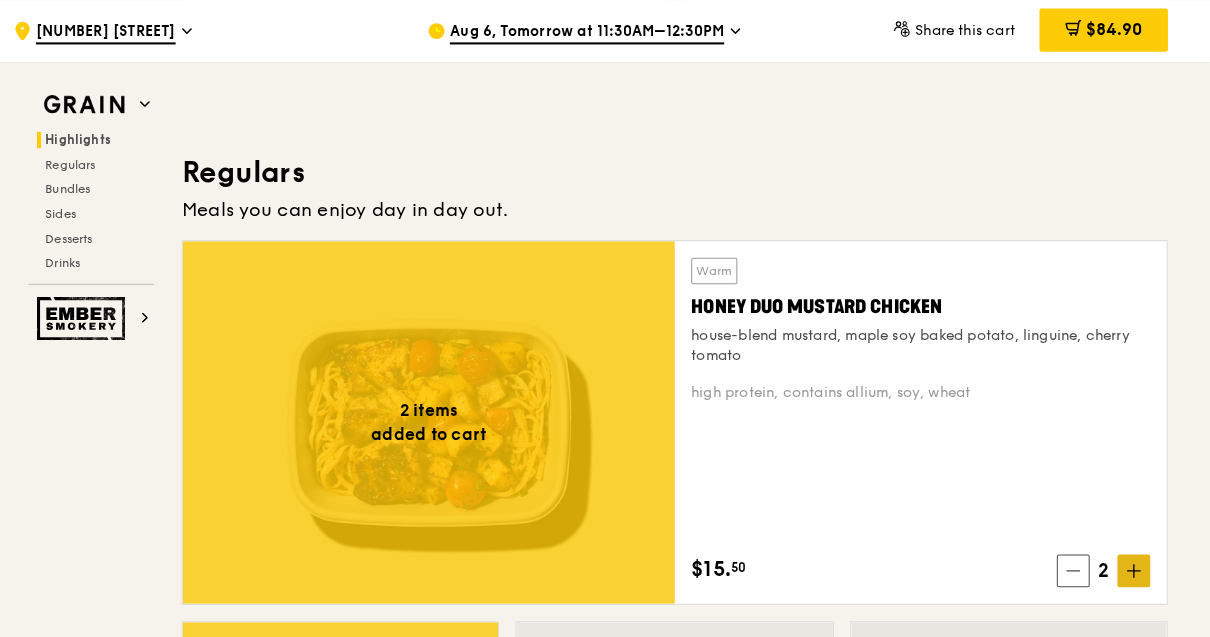 click 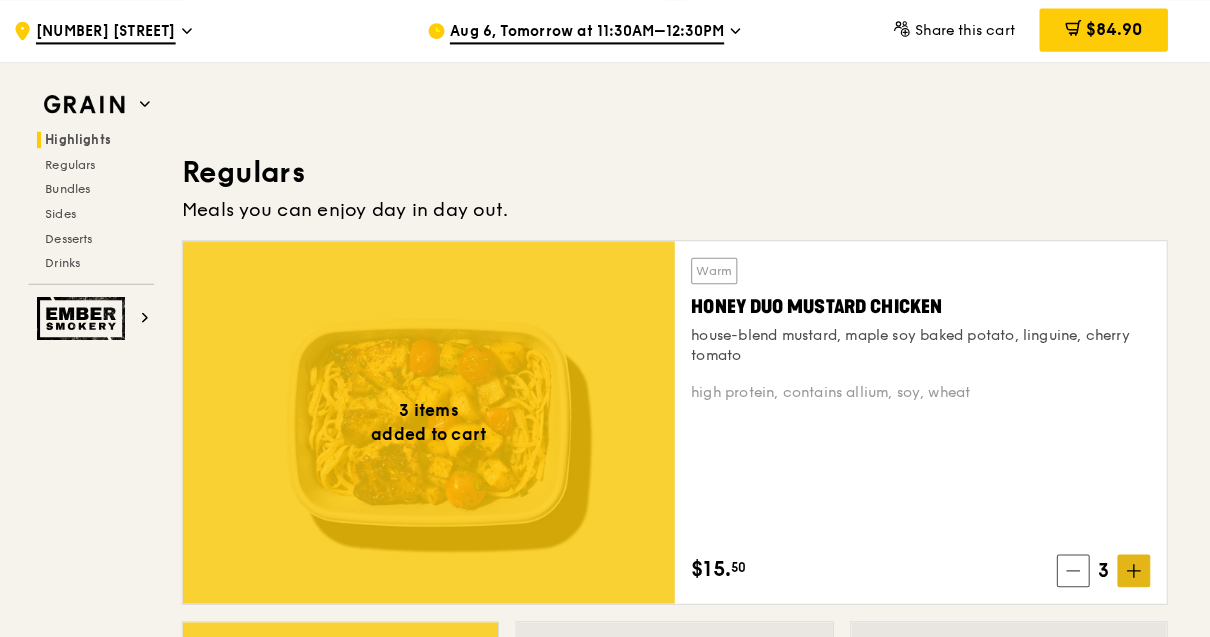 scroll, scrollTop: 1245, scrollLeft: 0, axis: vertical 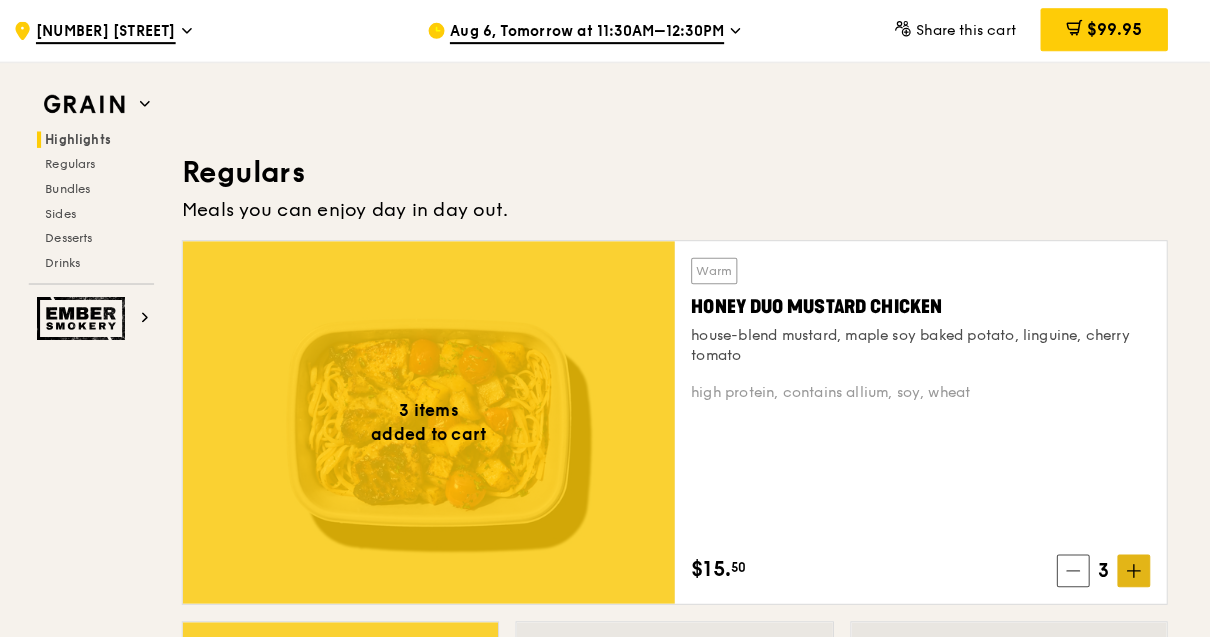 click 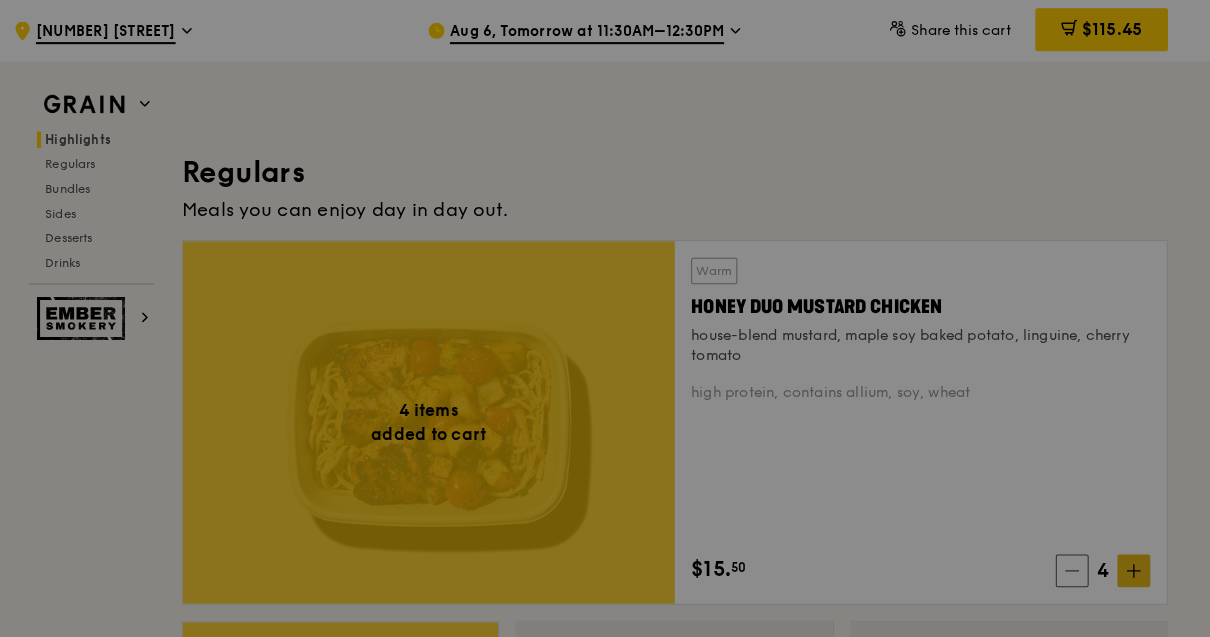 type on "4" 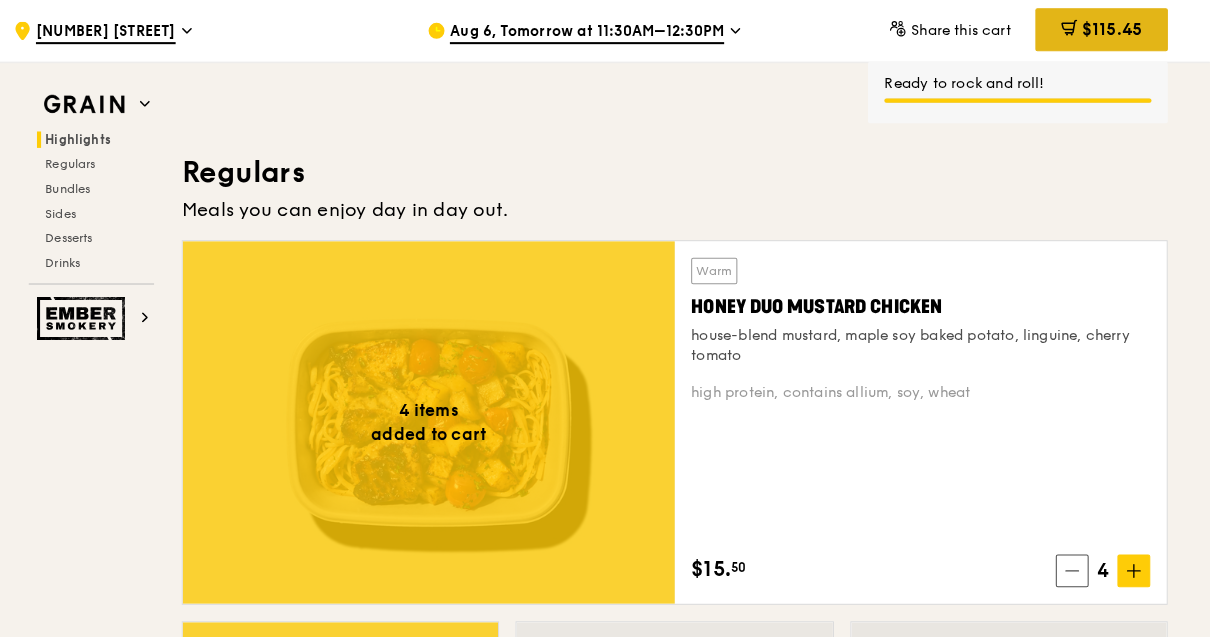 click on "$115.45" at bounding box center [1104, 29] 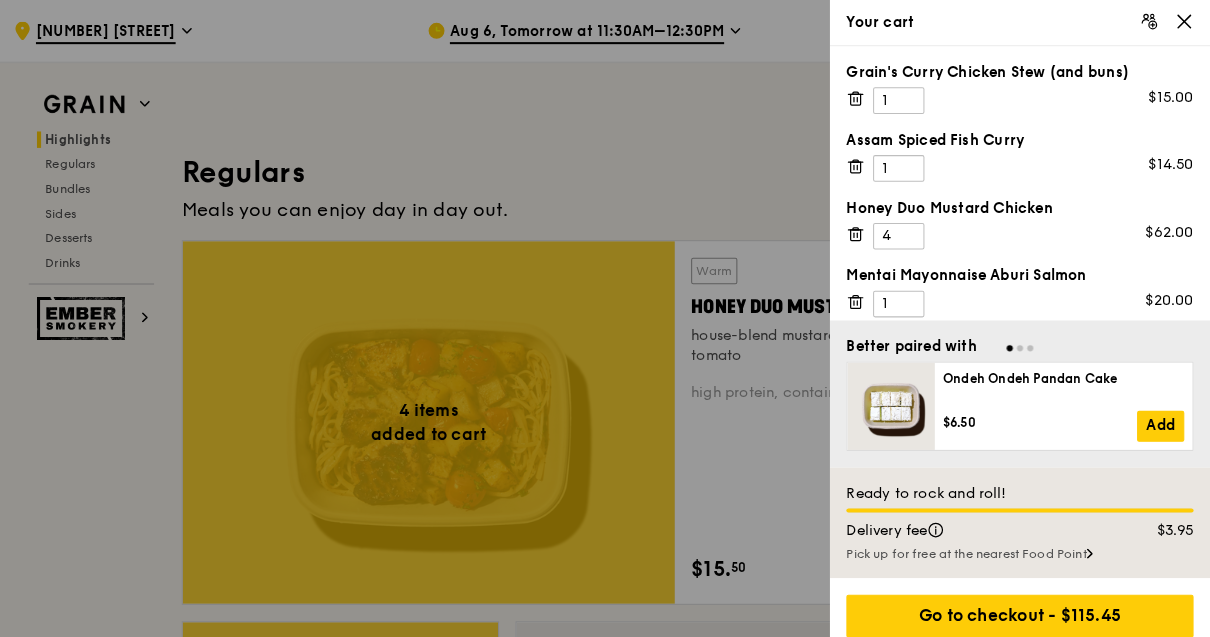 click on "Honey Duo Mustard Chicken
4
$62.00" at bounding box center (1025, 218) 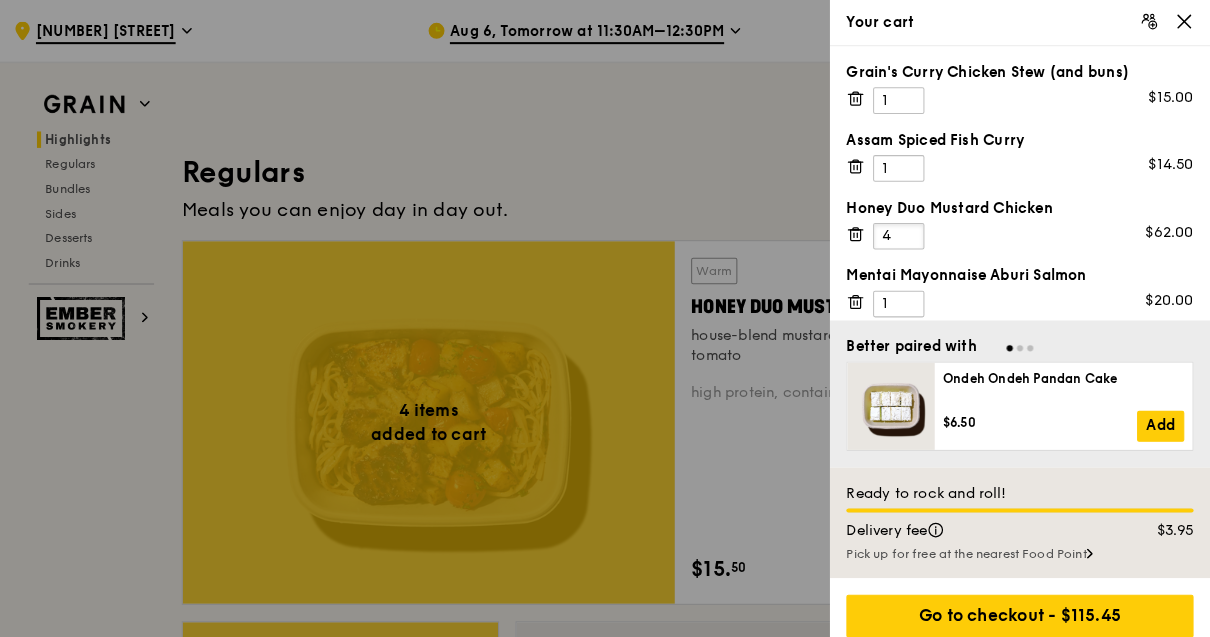 click on "4" at bounding box center (907, 230) 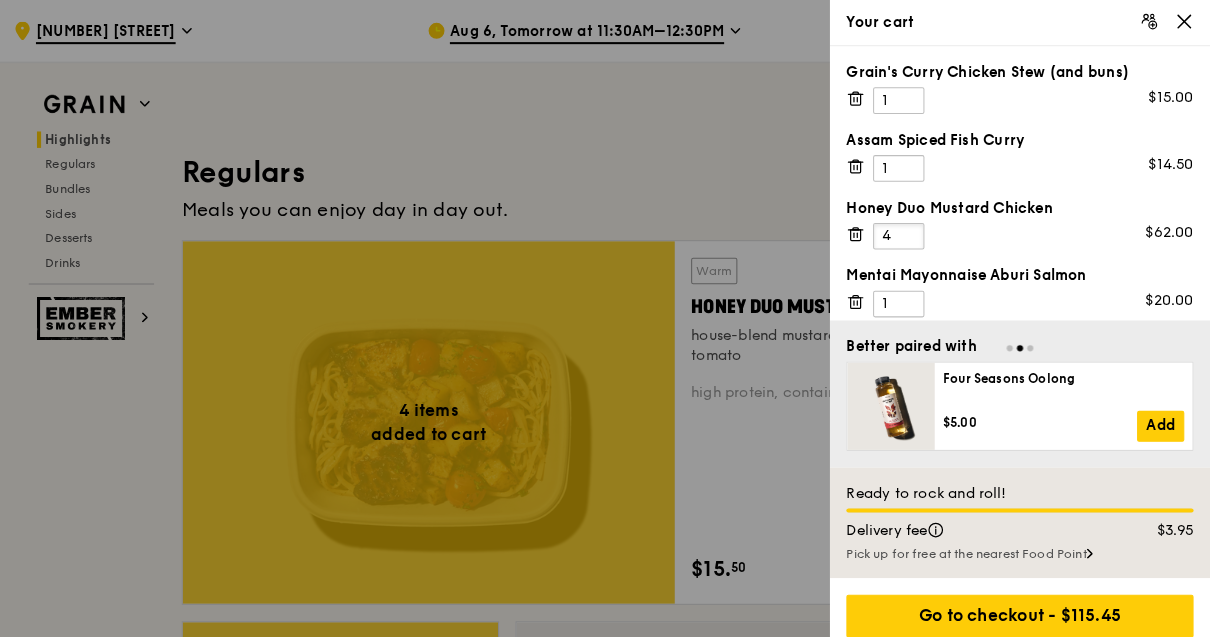 scroll, scrollTop: 1245, scrollLeft: 0, axis: vertical 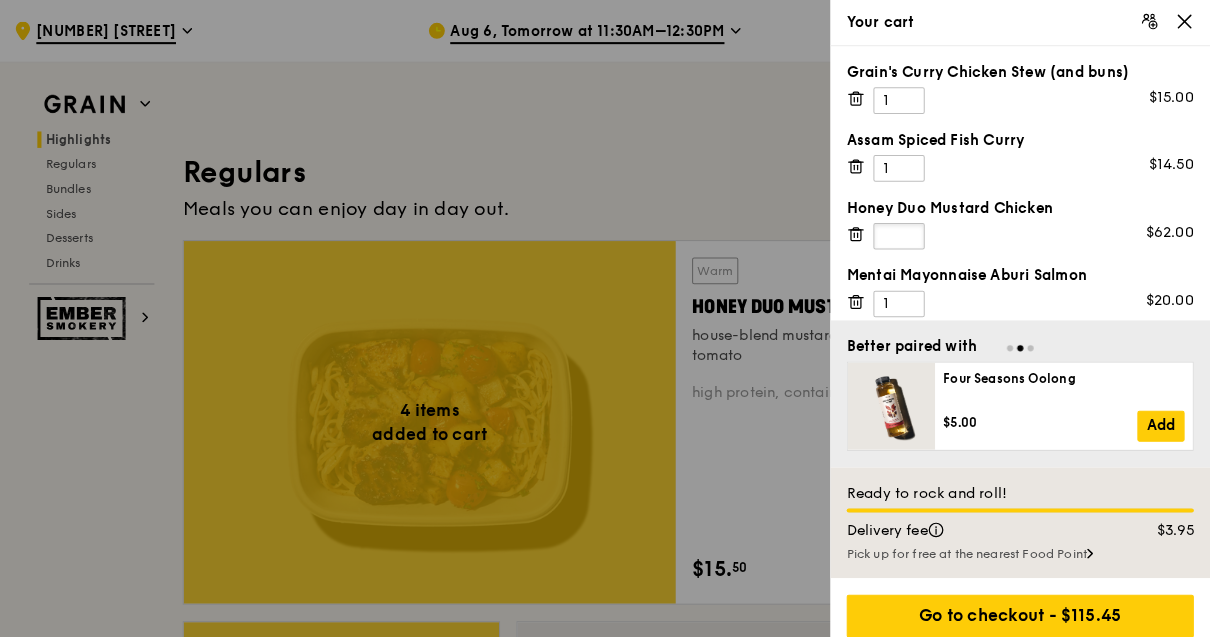 type on "5" 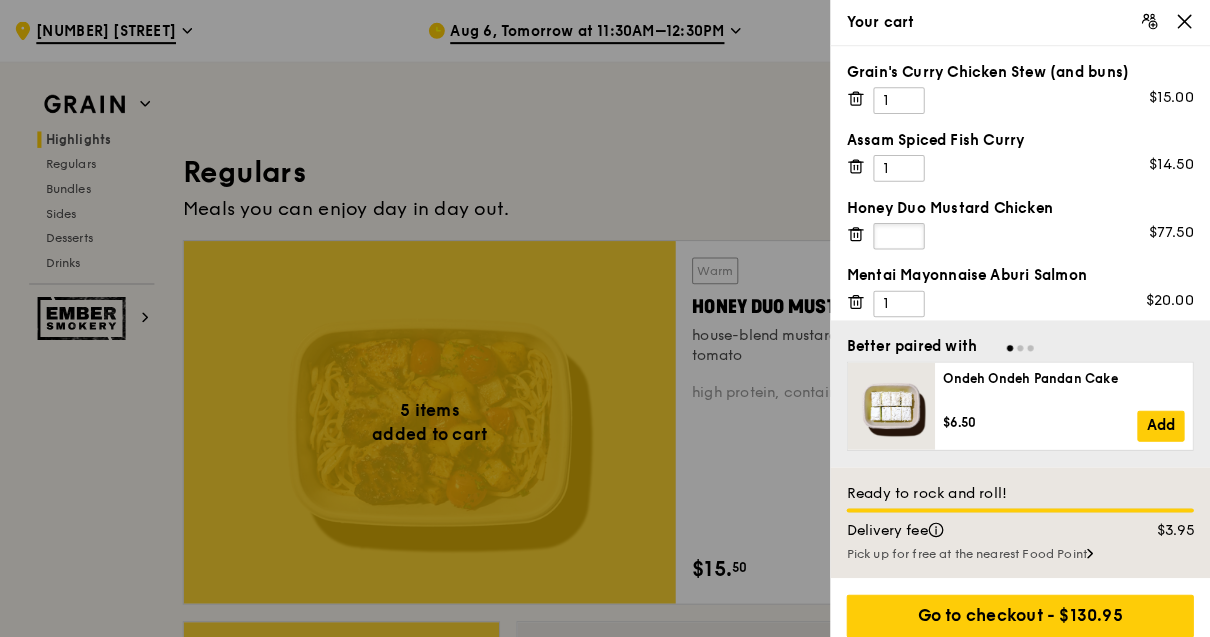 type on "4" 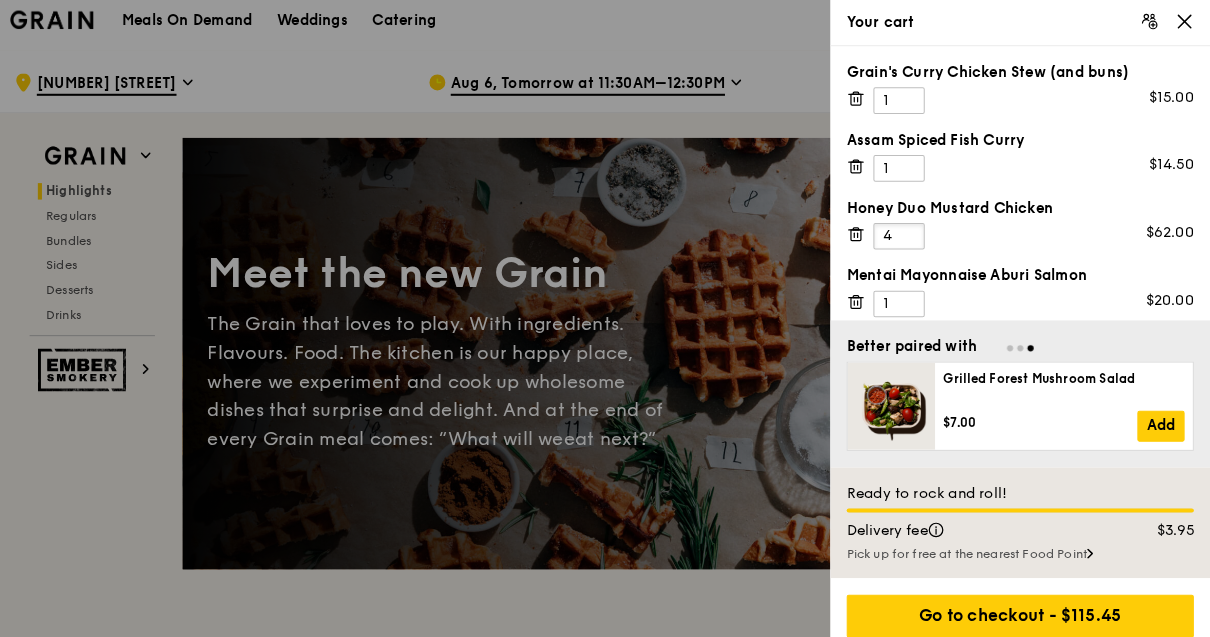 scroll, scrollTop: 0, scrollLeft: 0, axis: both 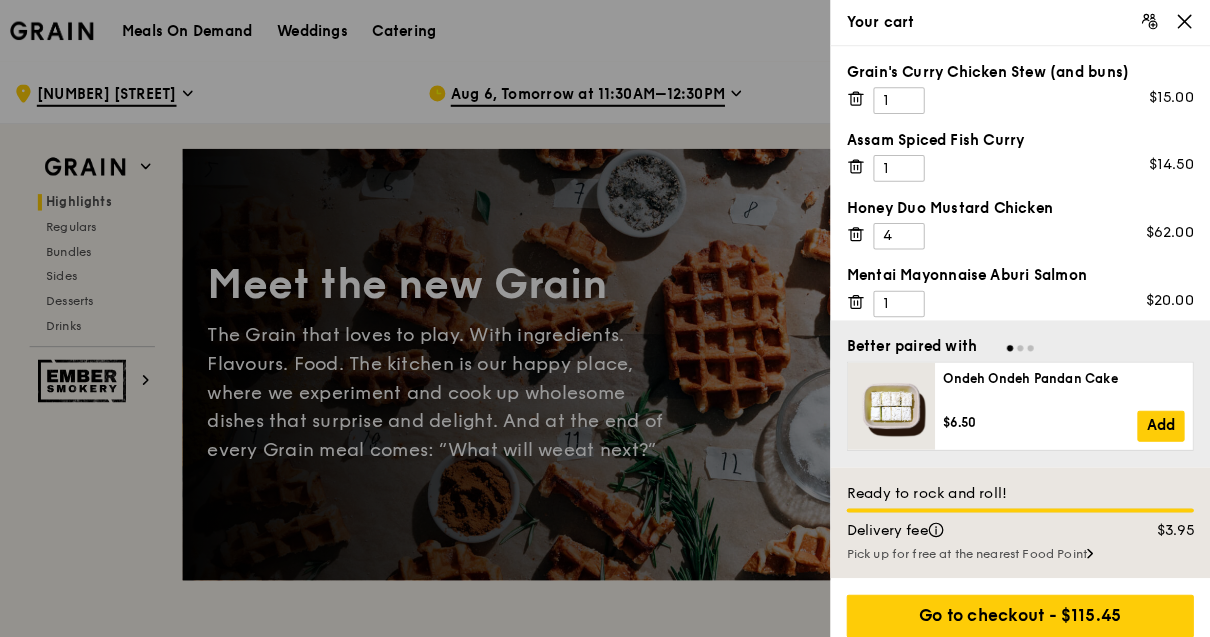 click at bounding box center [605, 318] 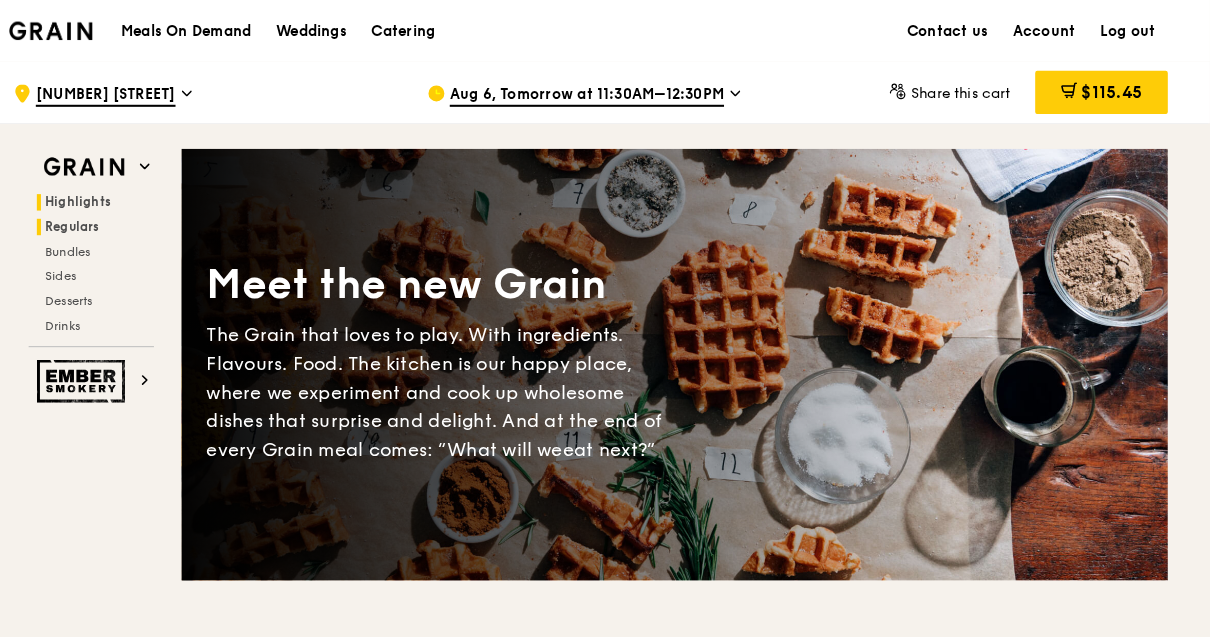 click on "Regulars" at bounding box center (102, 221) 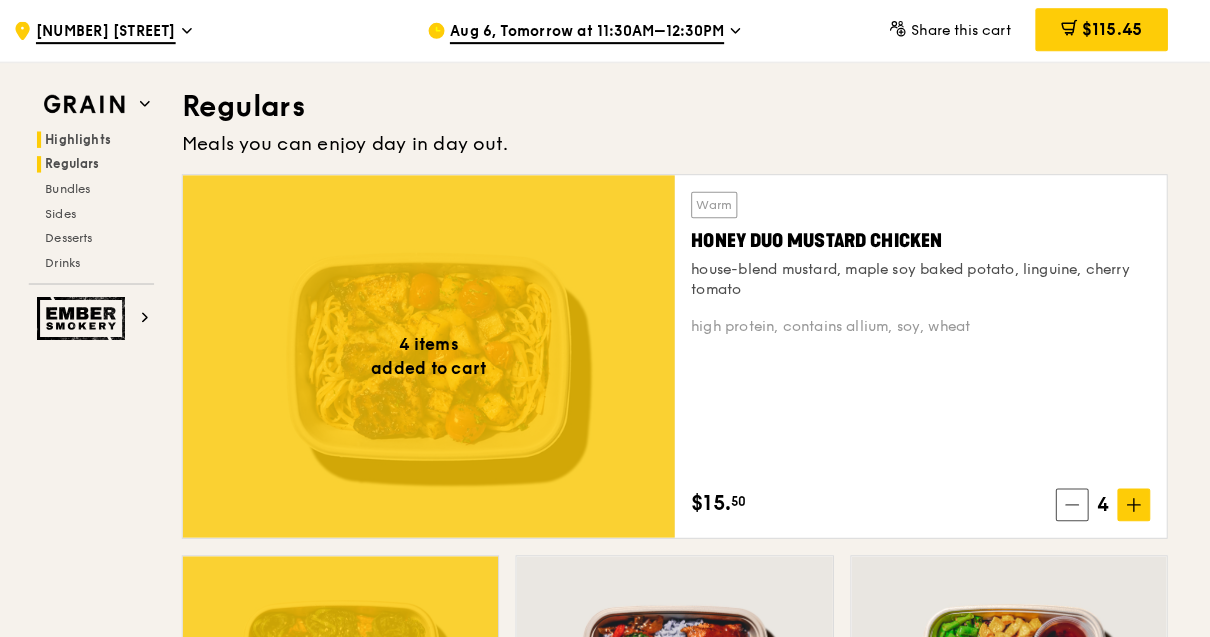 scroll, scrollTop: 1316, scrollLeft: 0, axis: vertical 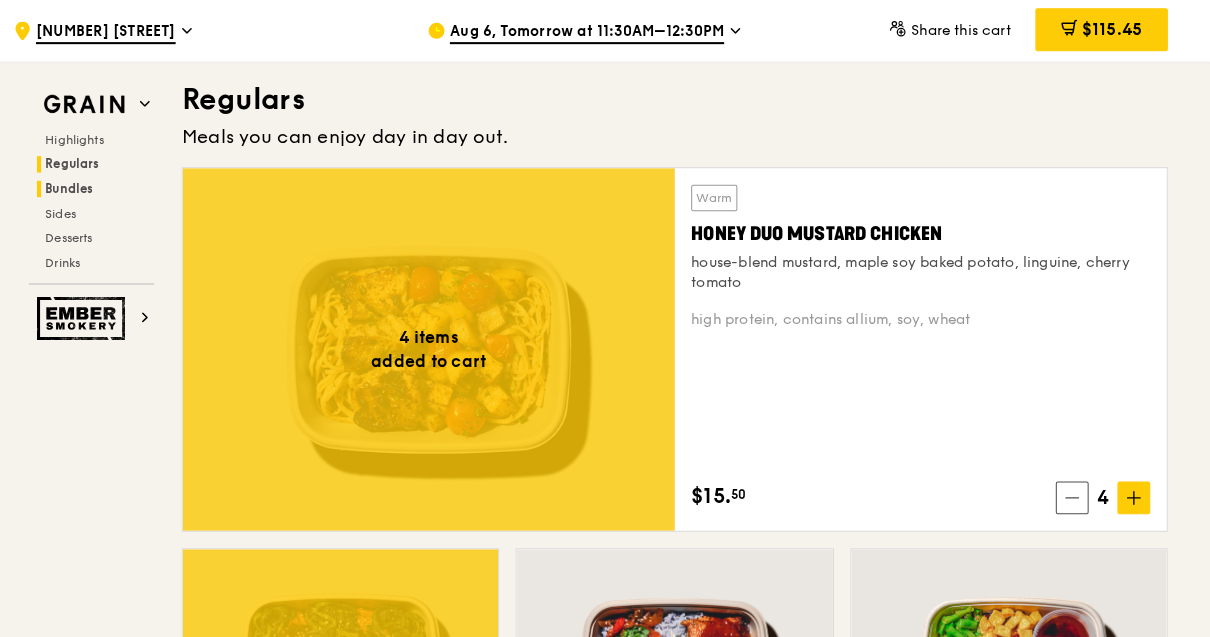 click on "Bundles" at bounding box center [99, 184] 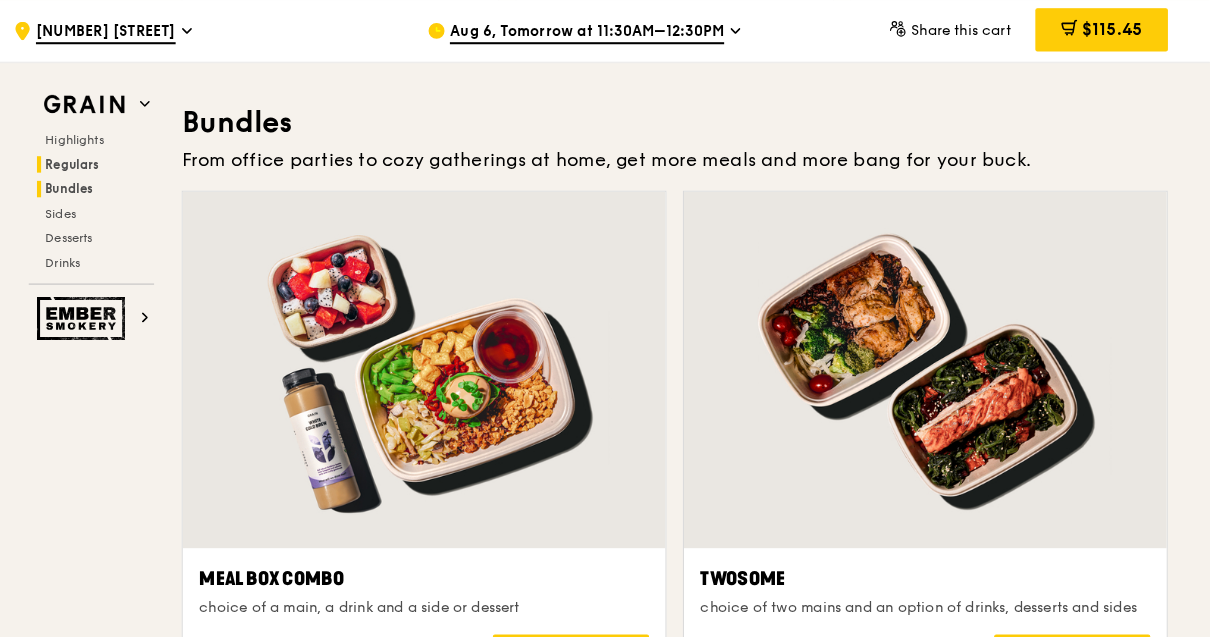 scroll, scrollTop: 2857, scrollLeft: 0, axis: vertical 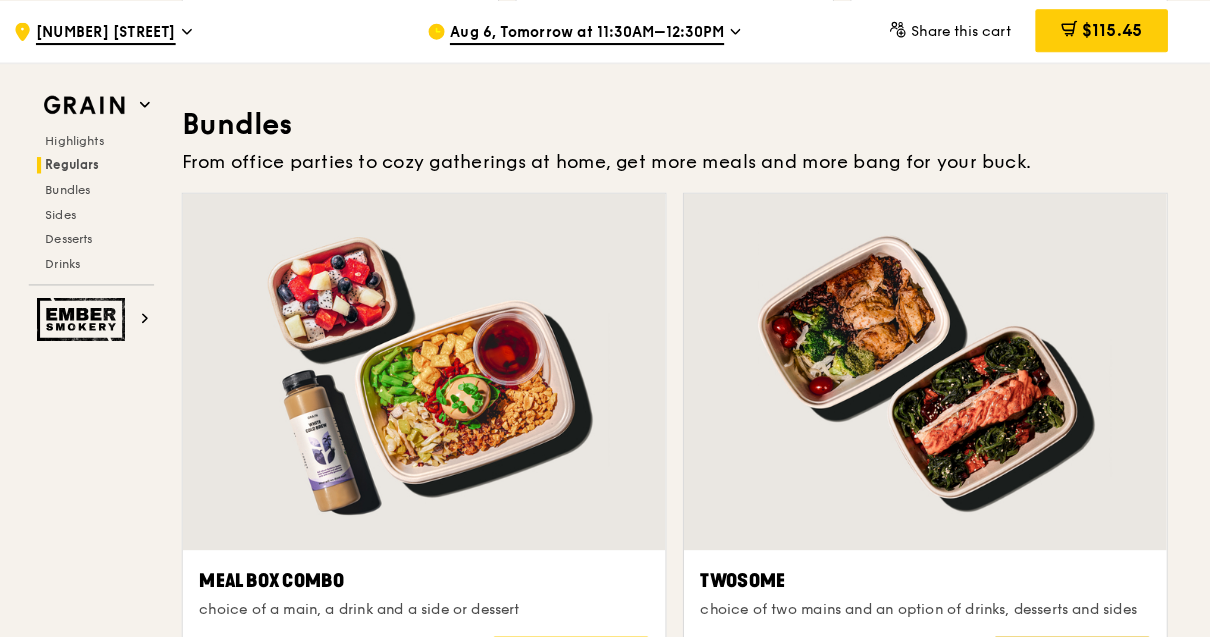 click on "Build bundle" at bounding box center [1076, 635] 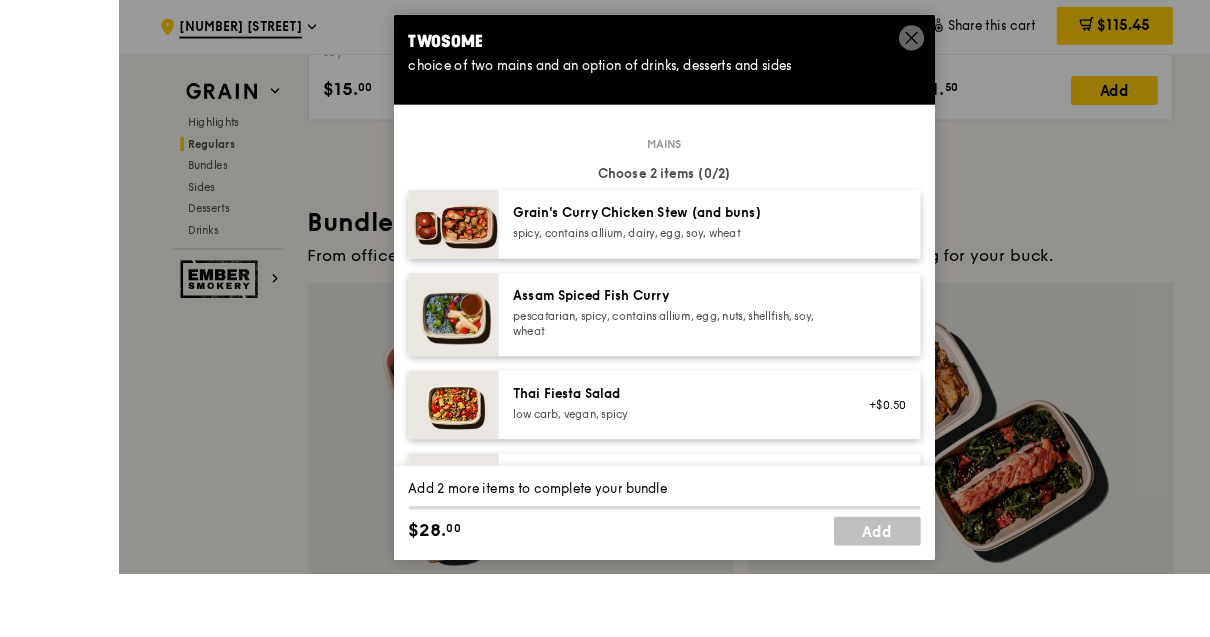 scroll, scrollTop: 2731, scrollLeft: 0, axis: vertical 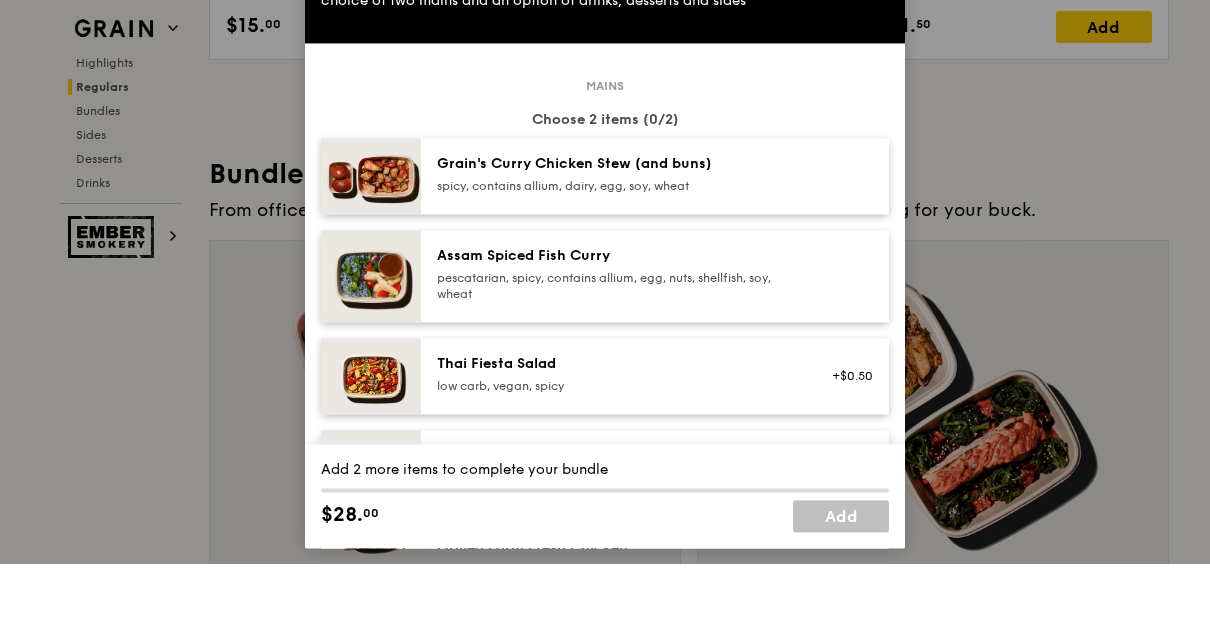 click on "Twosome
choice of two mains and an option of drinks, desserts and sides" at bounding box center (605, 66) 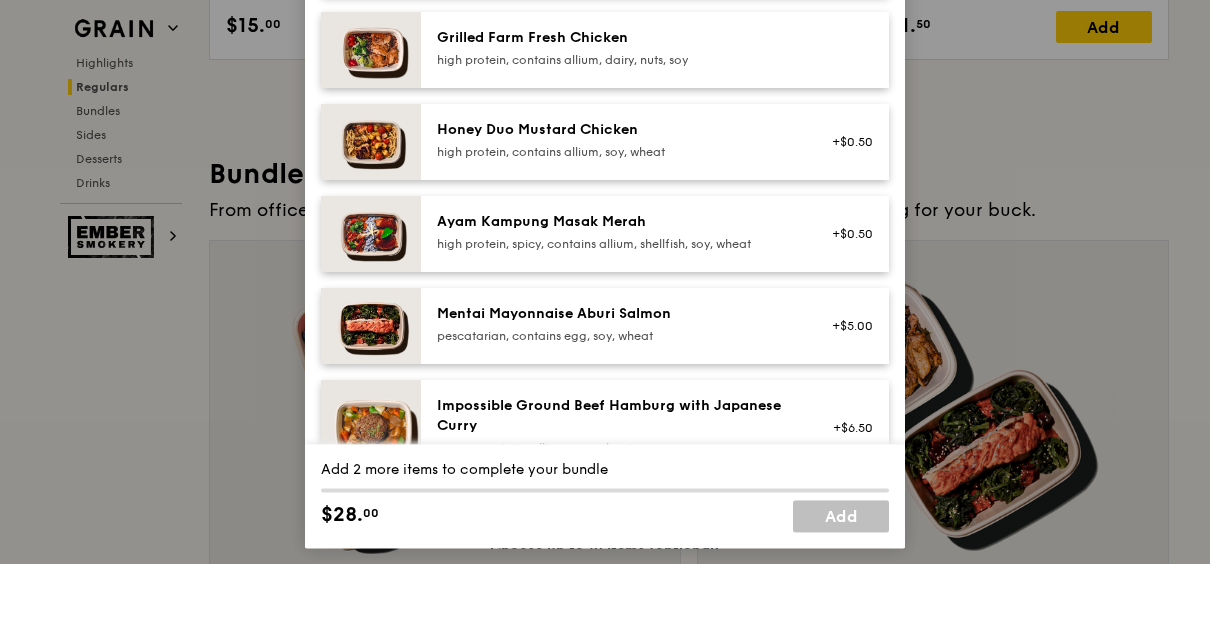 scroll, scrollTop: 509, scrollLeft: 0, axis: vertical 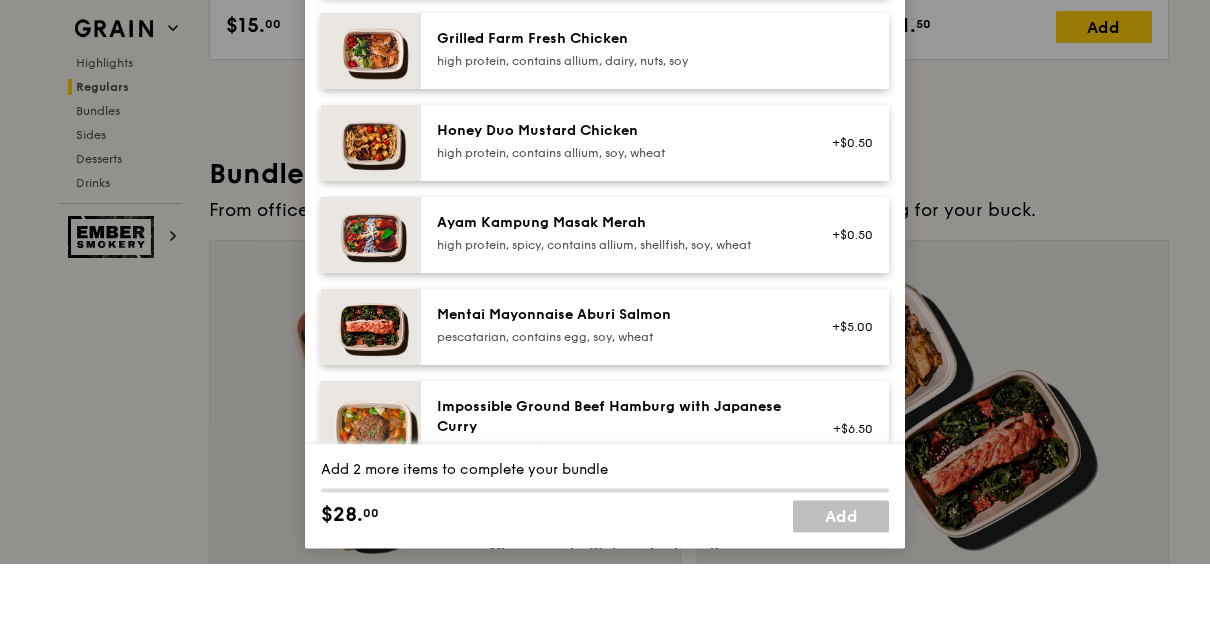 click on "Ayam Kampung Masak Merah
high protein, spicy, contains allium, shellfish, soy, wheat
+$0.50" at bounding box center (655, 308) 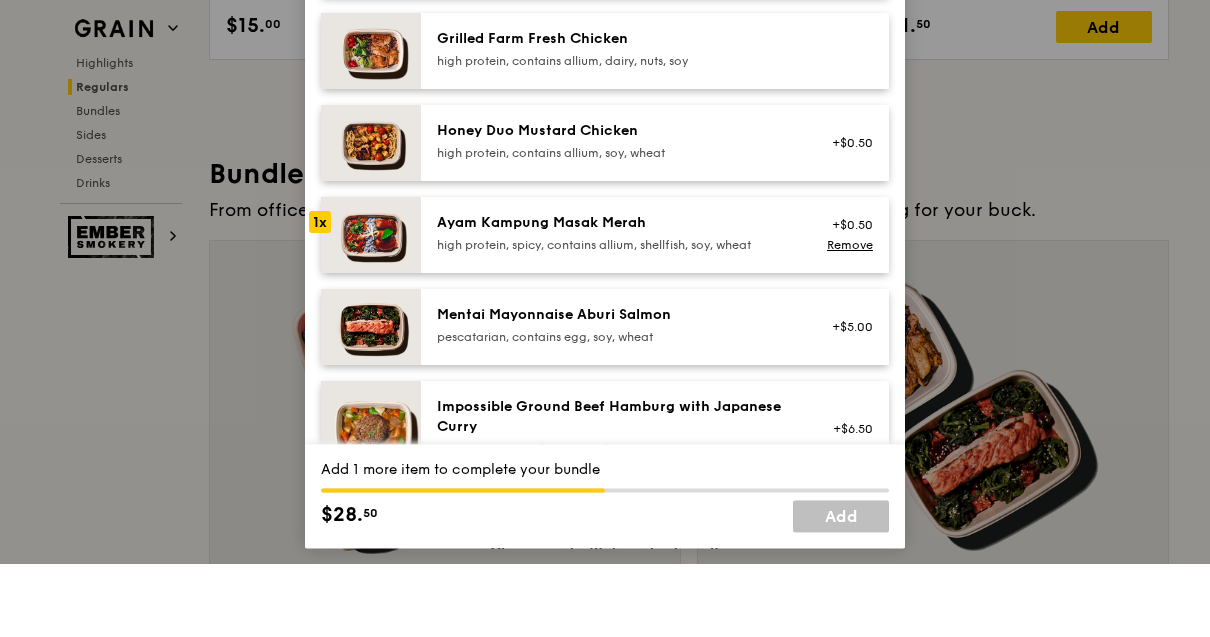 scroll, scrollTop: 2804, scrollLeft: 0, axis: vertical 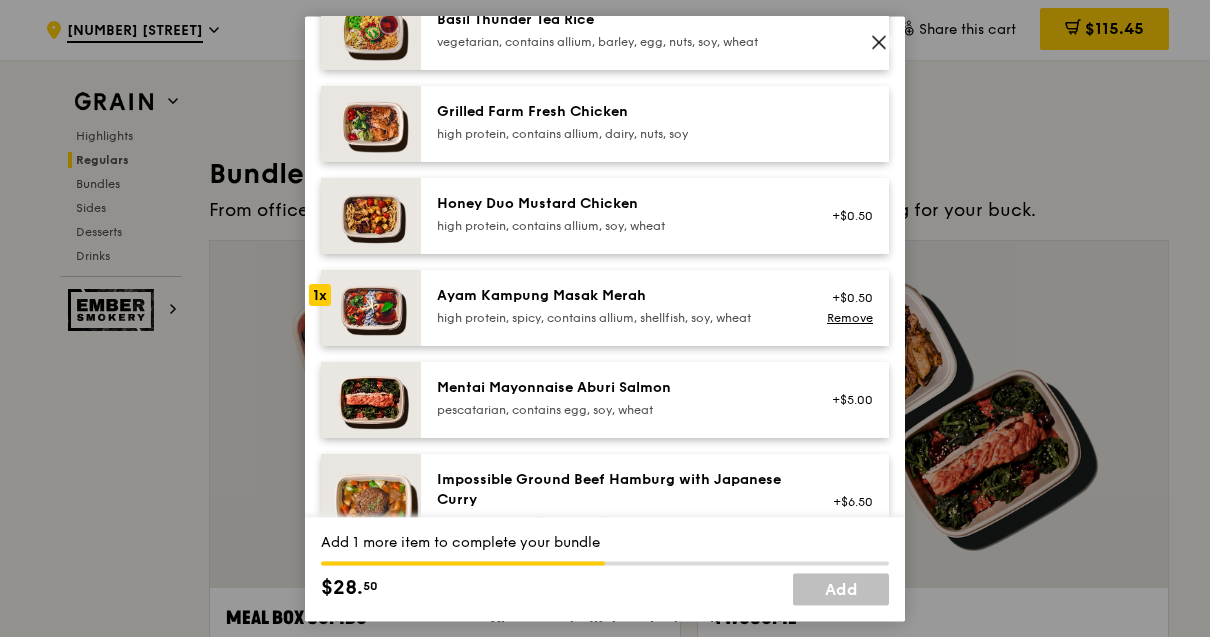 click on "Honey Duo Mustard Chicken" at bounding box center [616, 204] 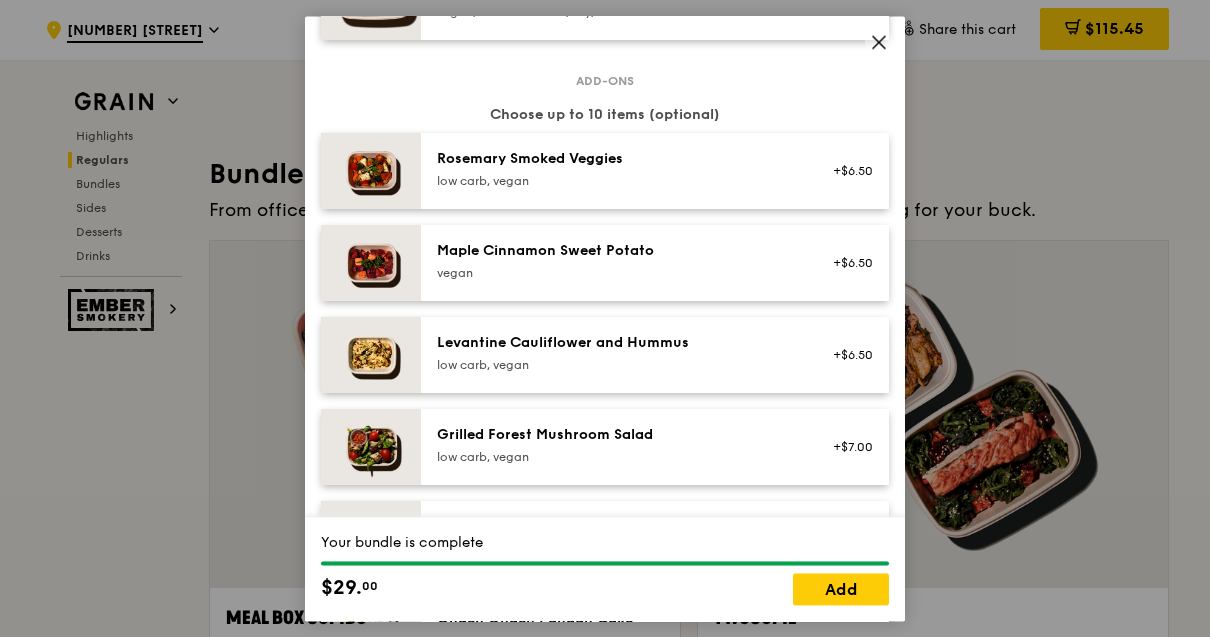 scroll, scrollTop: 1023, scrollLeft: 0, axis: vertical 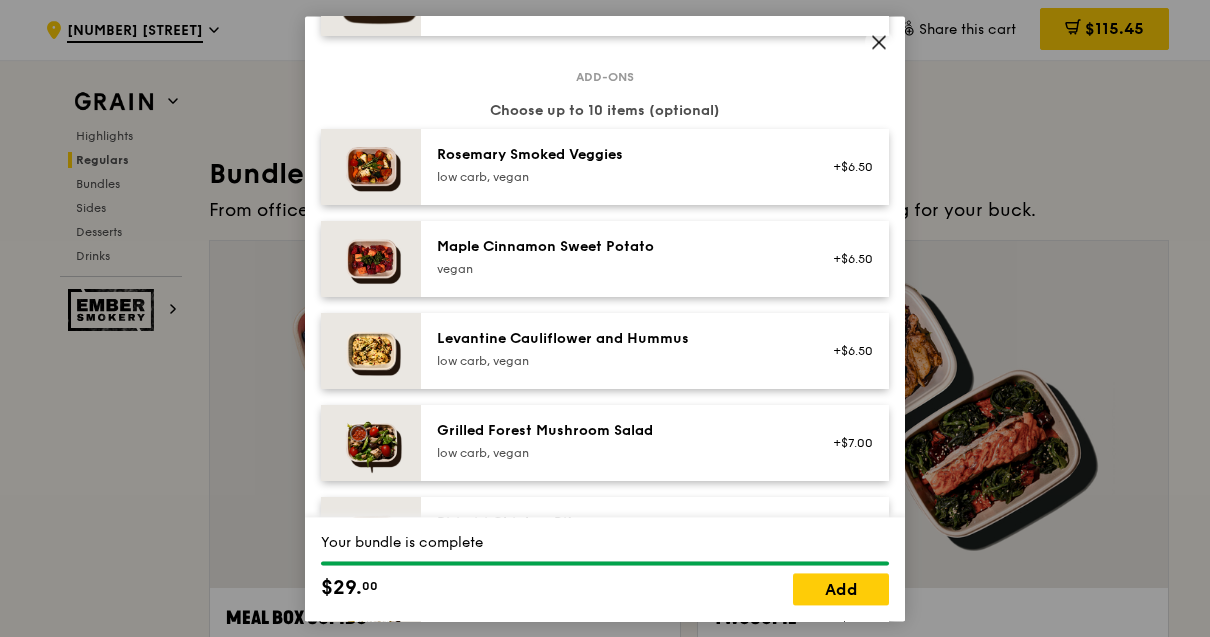 click 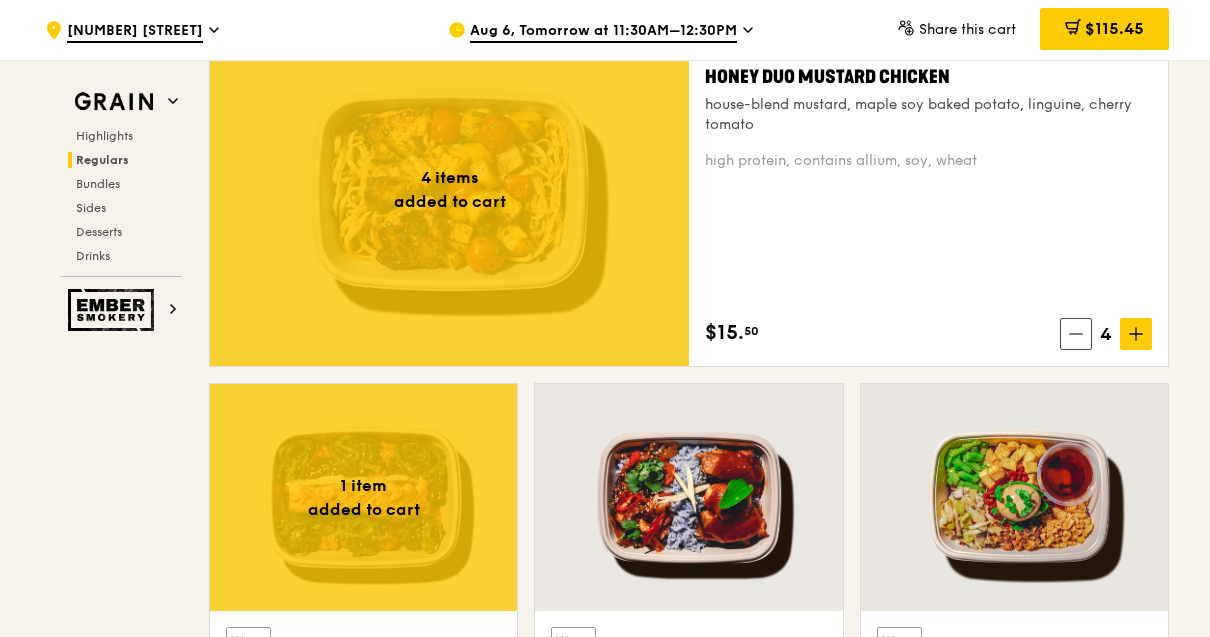 scroll, scrollTop: 1461, scrollLeft: 0, axis: vertical 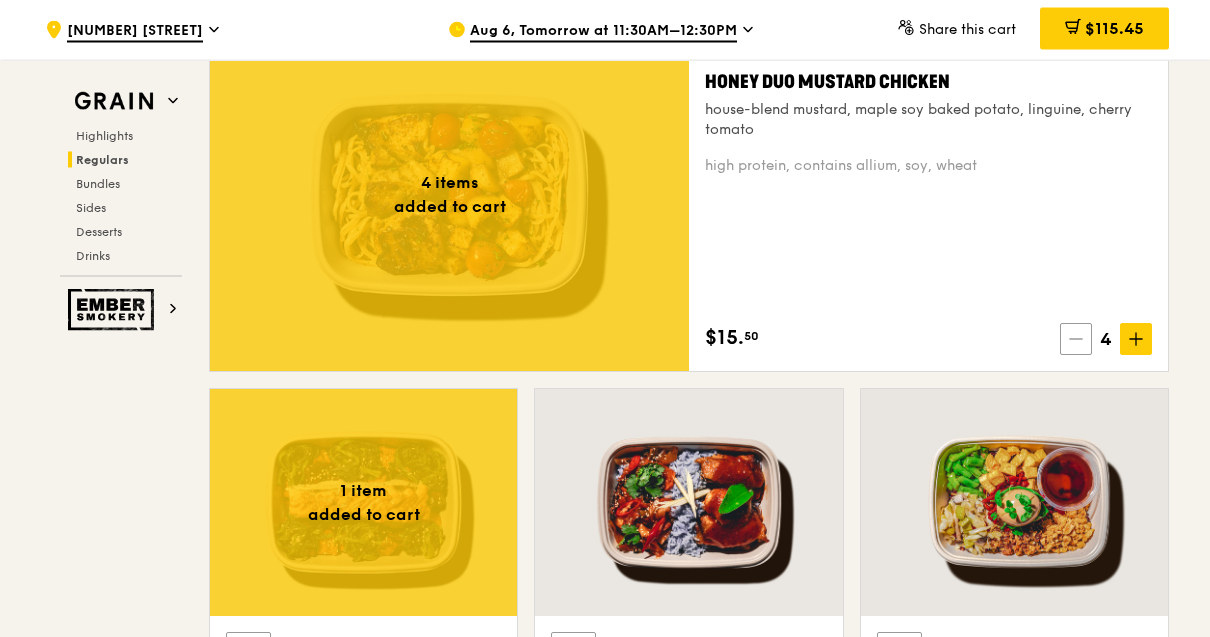 click at bounding box center [1076, 340] 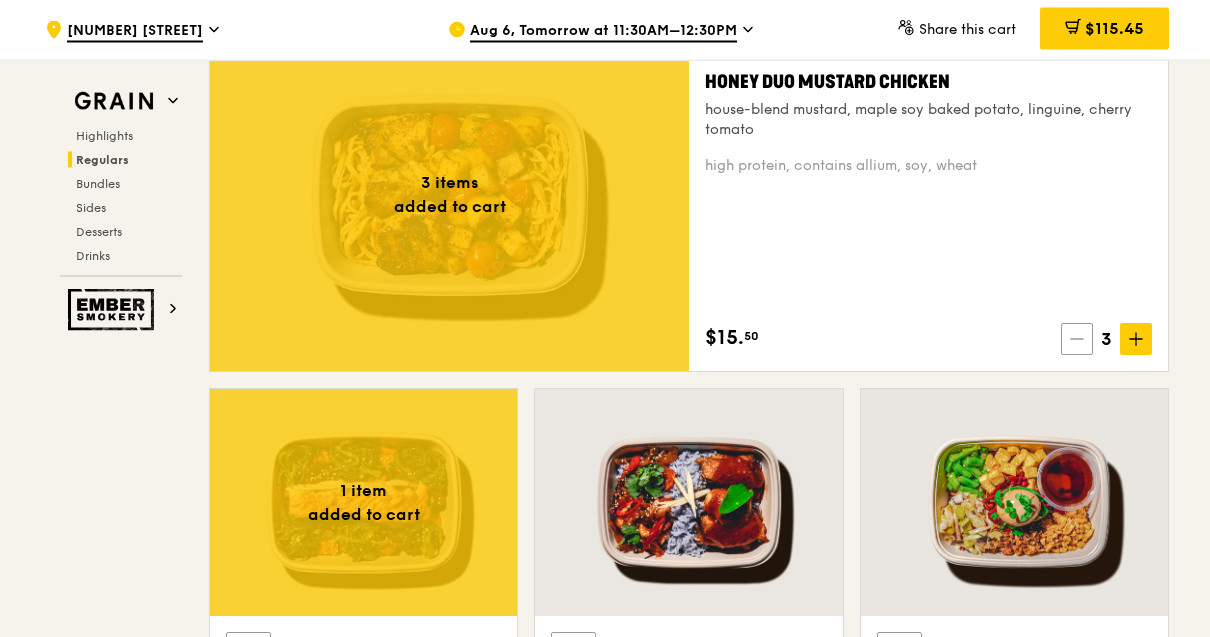 scroll, scrollTop: 1462, scrollLeft: 0, axis: vertical 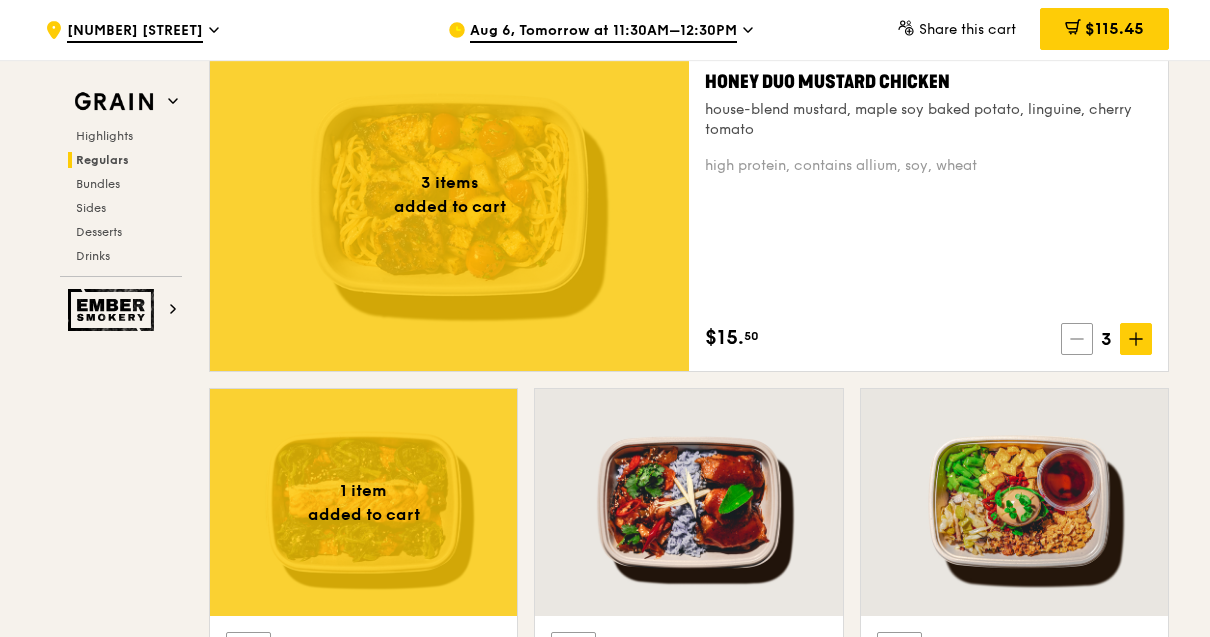 click 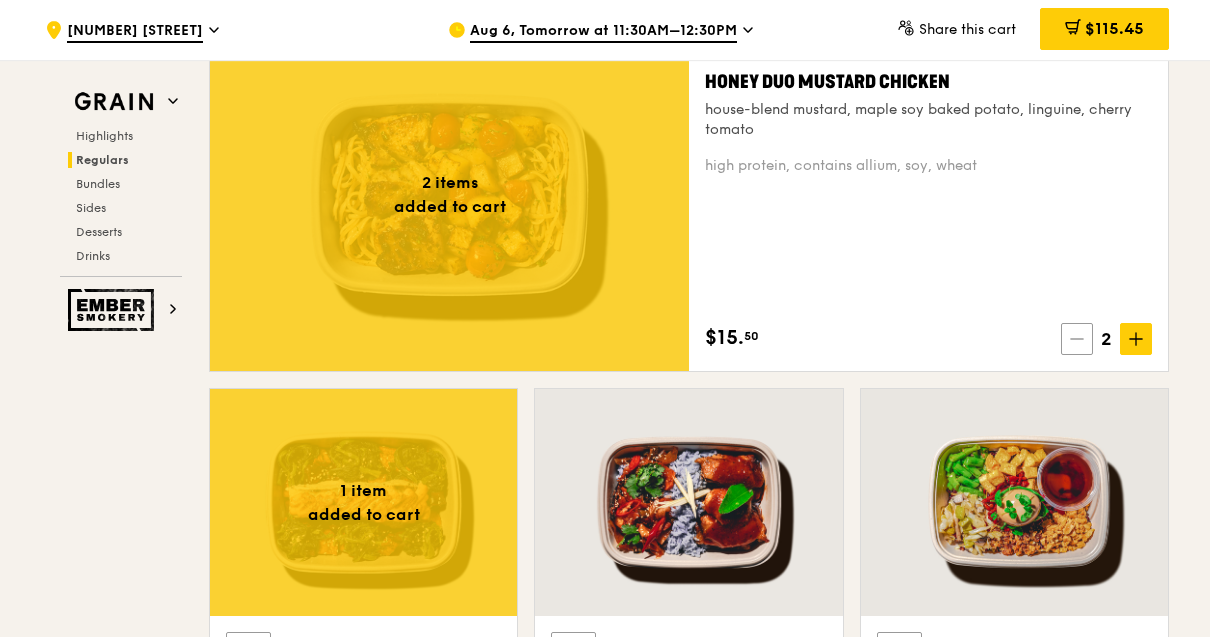 click 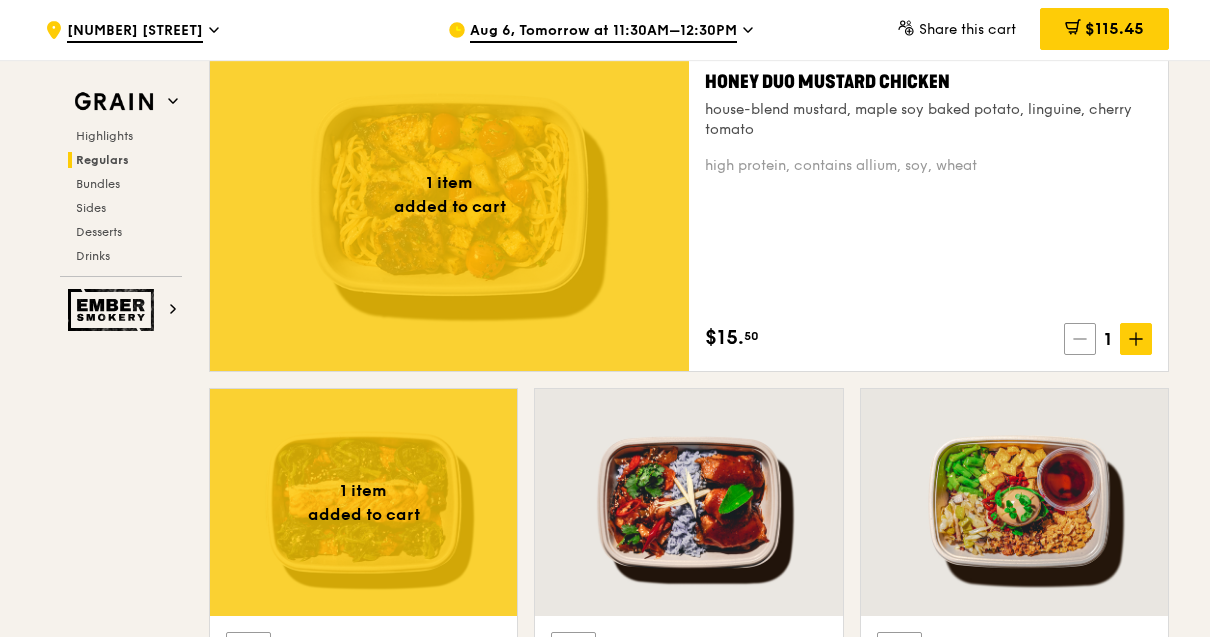 click 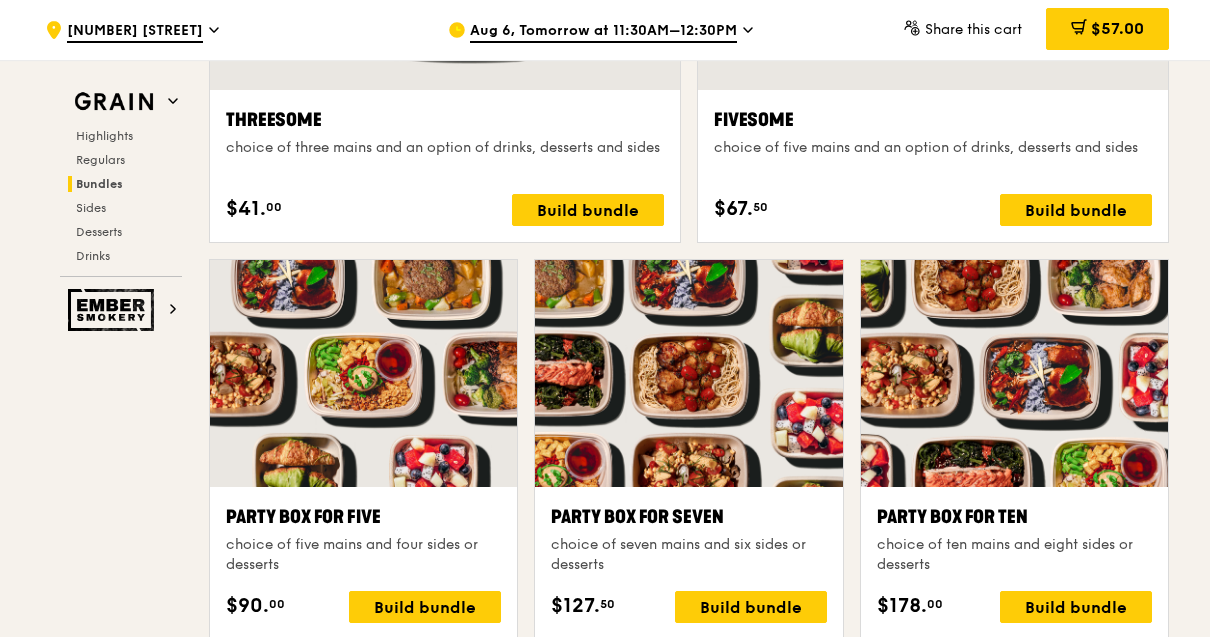 scroll, scrollTop: 3795, scrollLeft: 0, axis: vertical 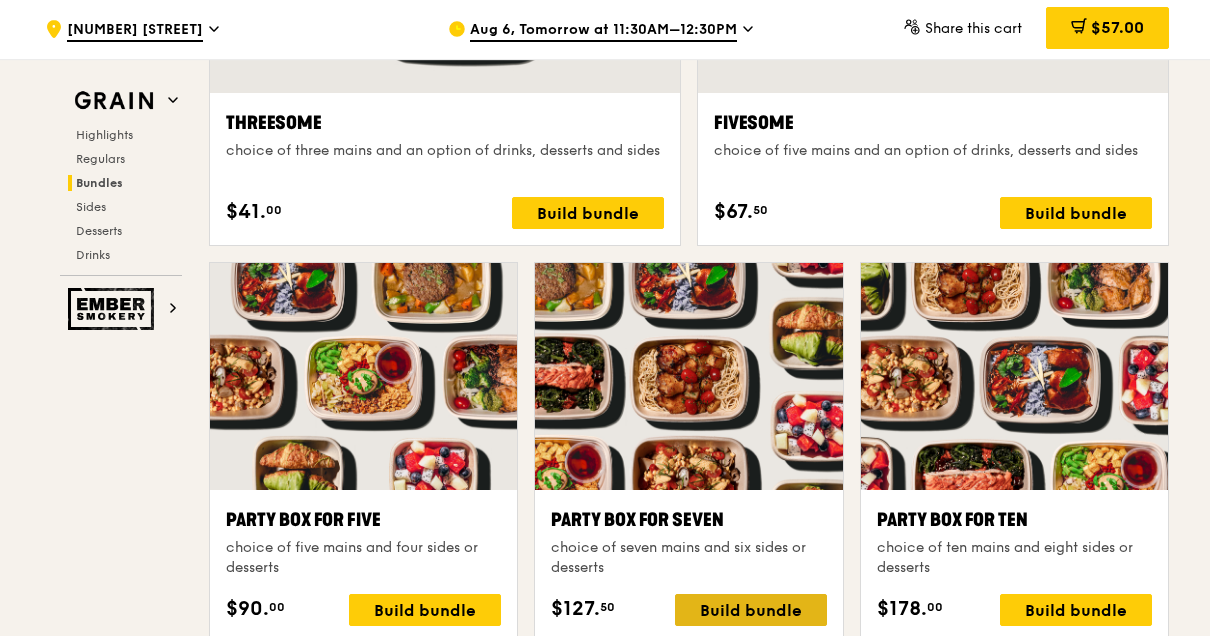 click on "Build bundle" at bounding box center (751, 611) 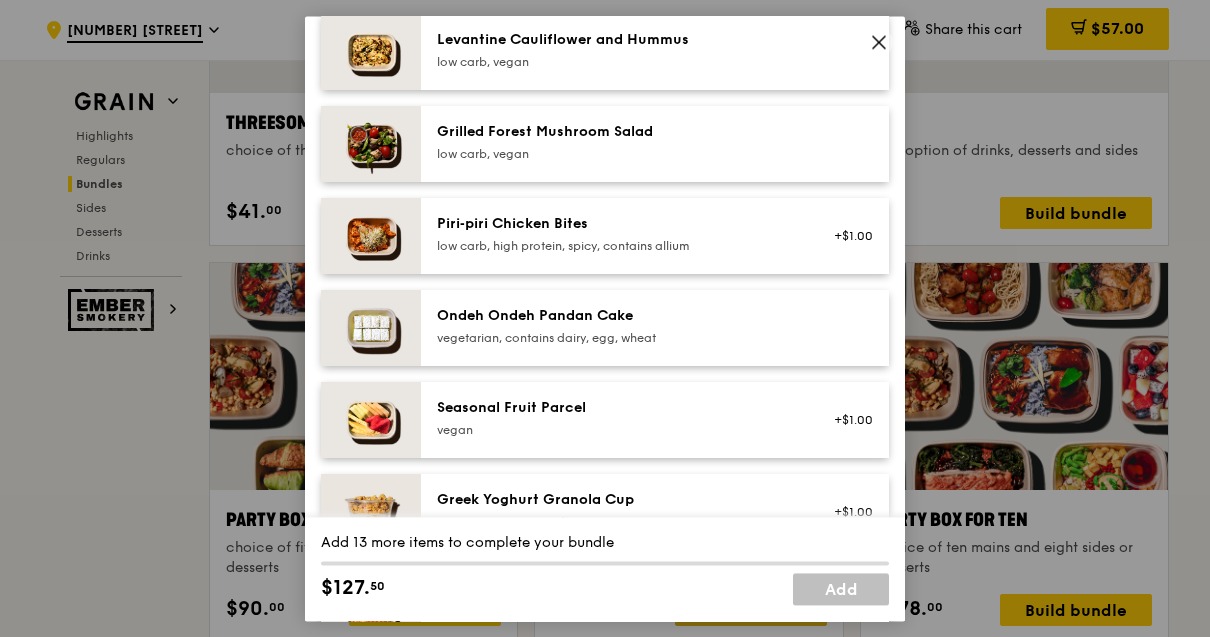scroll, scrollTop: 1306, scrollLeft: 0, axis: vertical 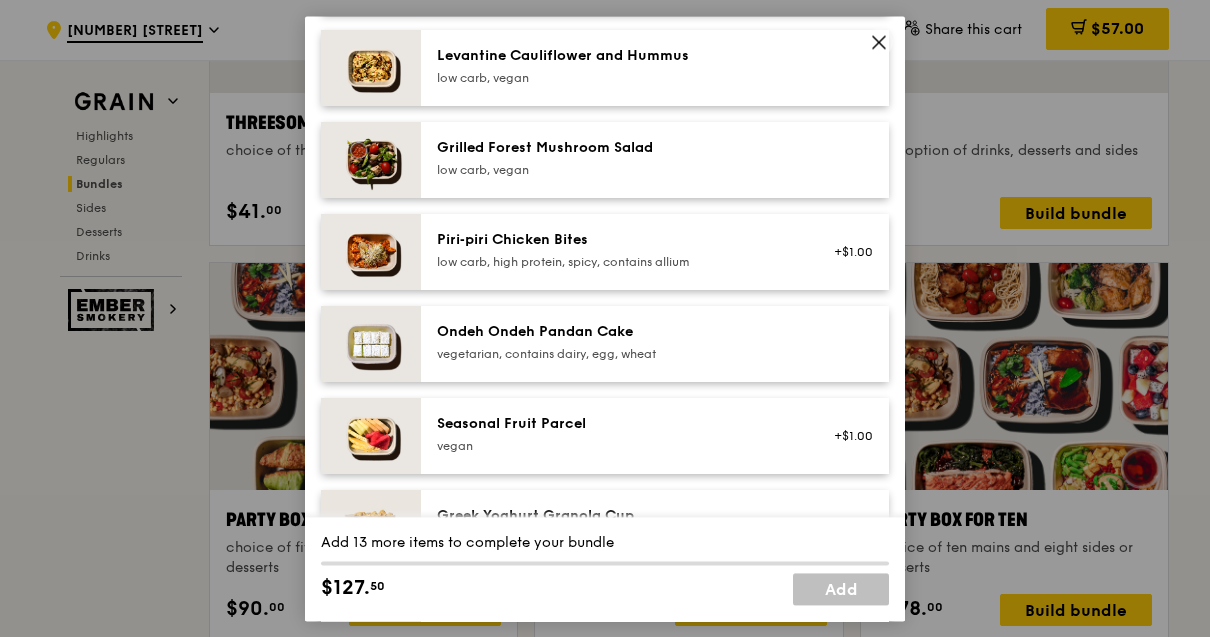 click 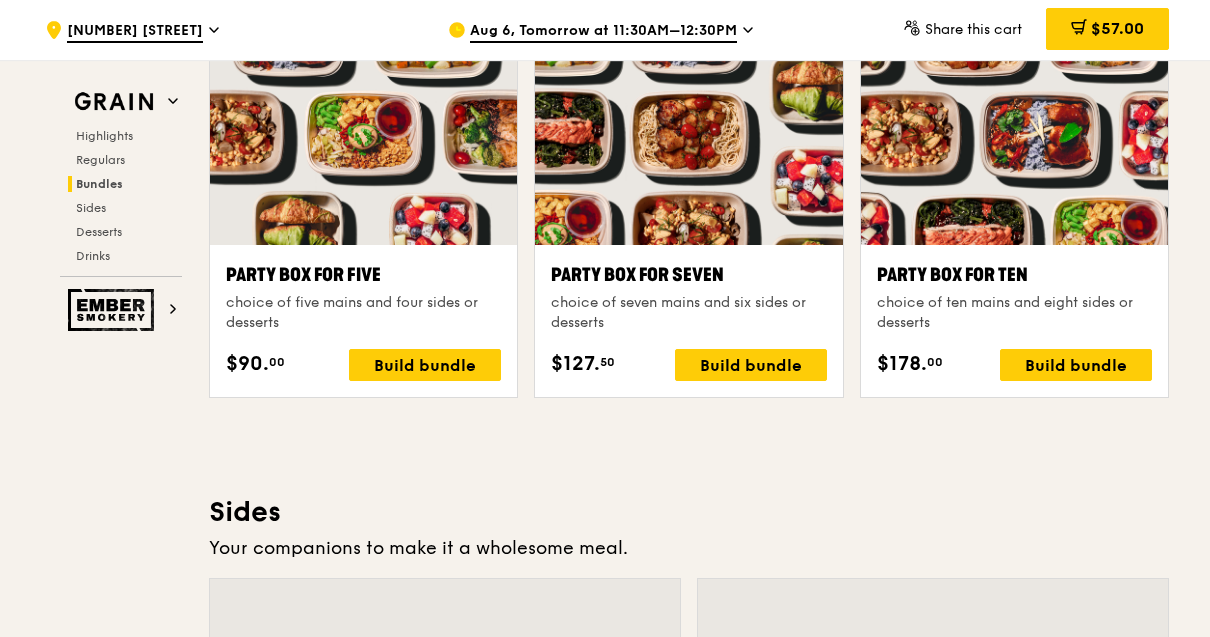 scroll, scrollTop: 4040, scrollLeft: 0, axis: vertical 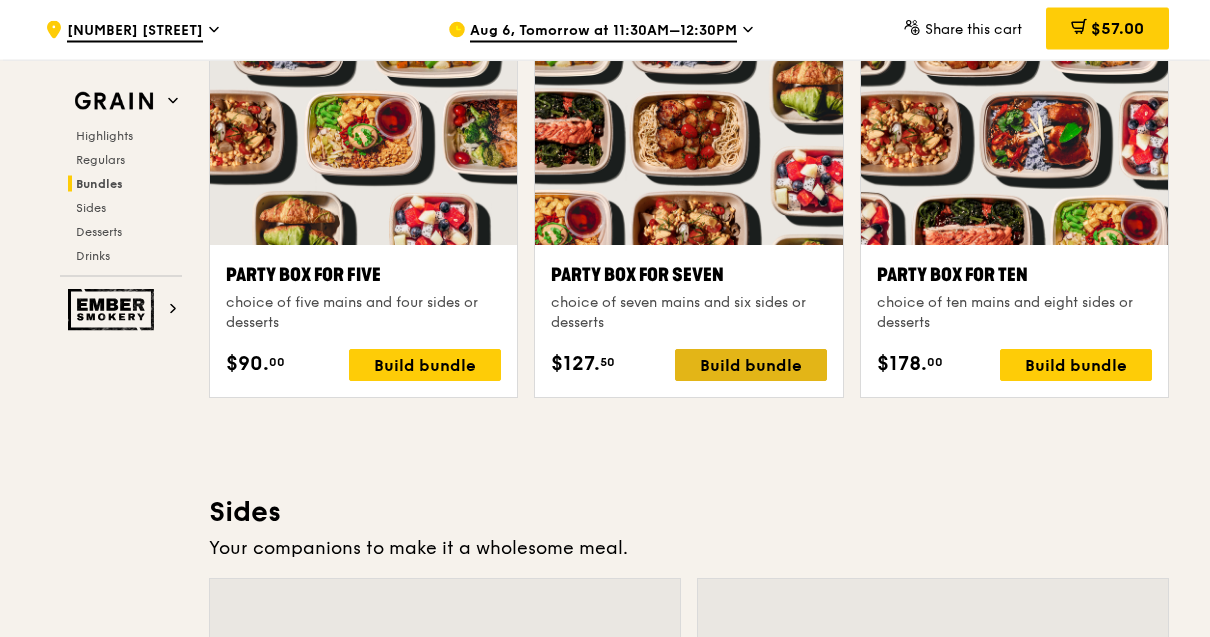 click on "Build bundle" at bounding box center (751, 366) 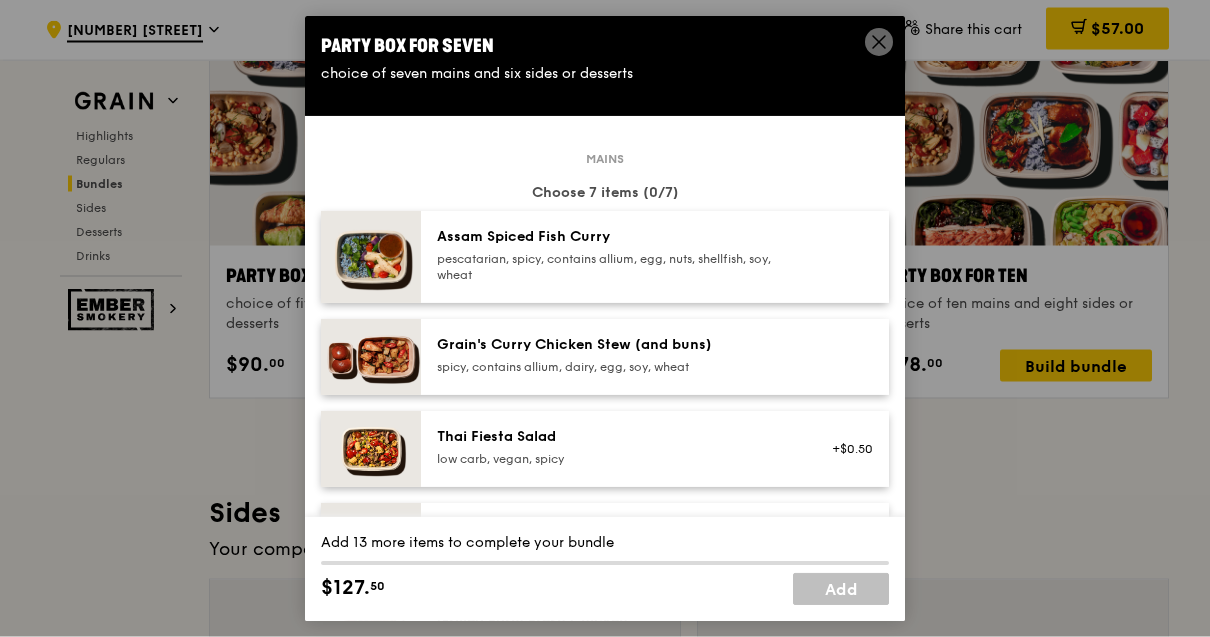 scroll, scrollTop: 4041, scrollLeft: 0, axis: vertical 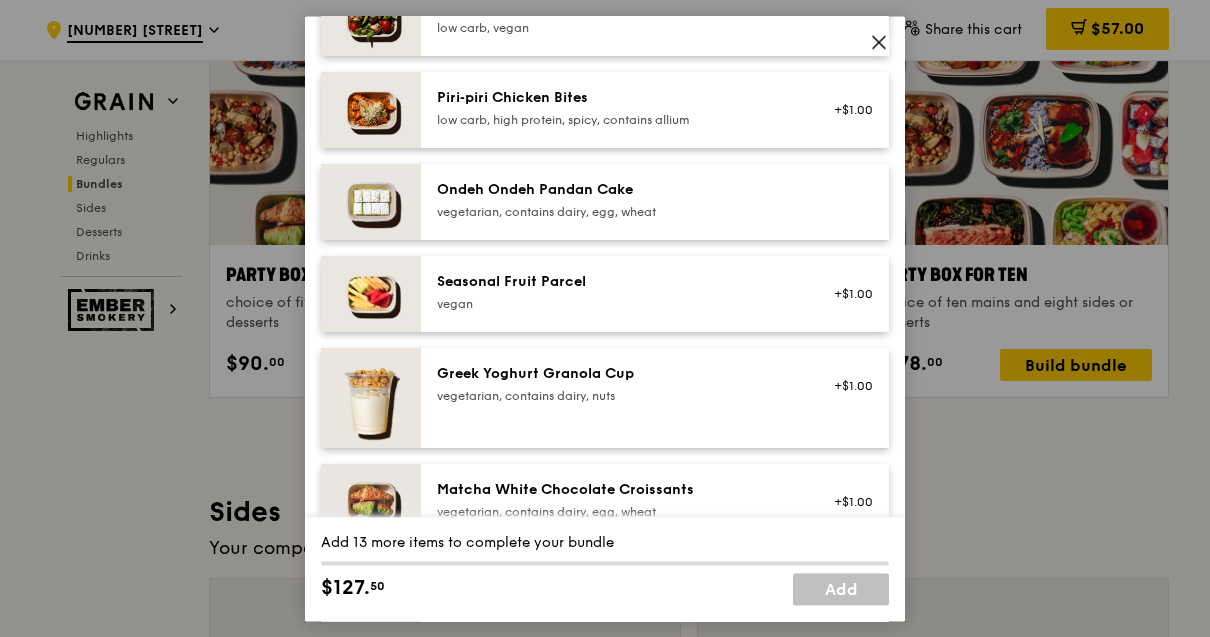 click at bounding box center (371, 202) 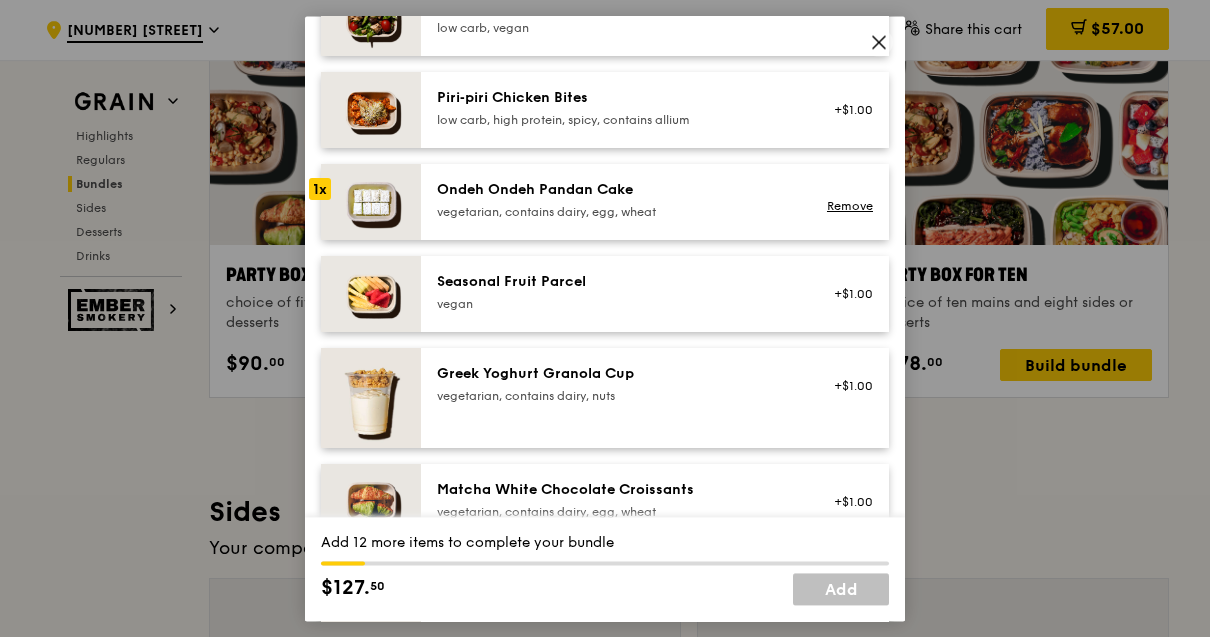 click on "Ondeh Ondeh Pandan Cake
vegetarian, contains dairy, egg, wheat" at bounding box center (616, 202) 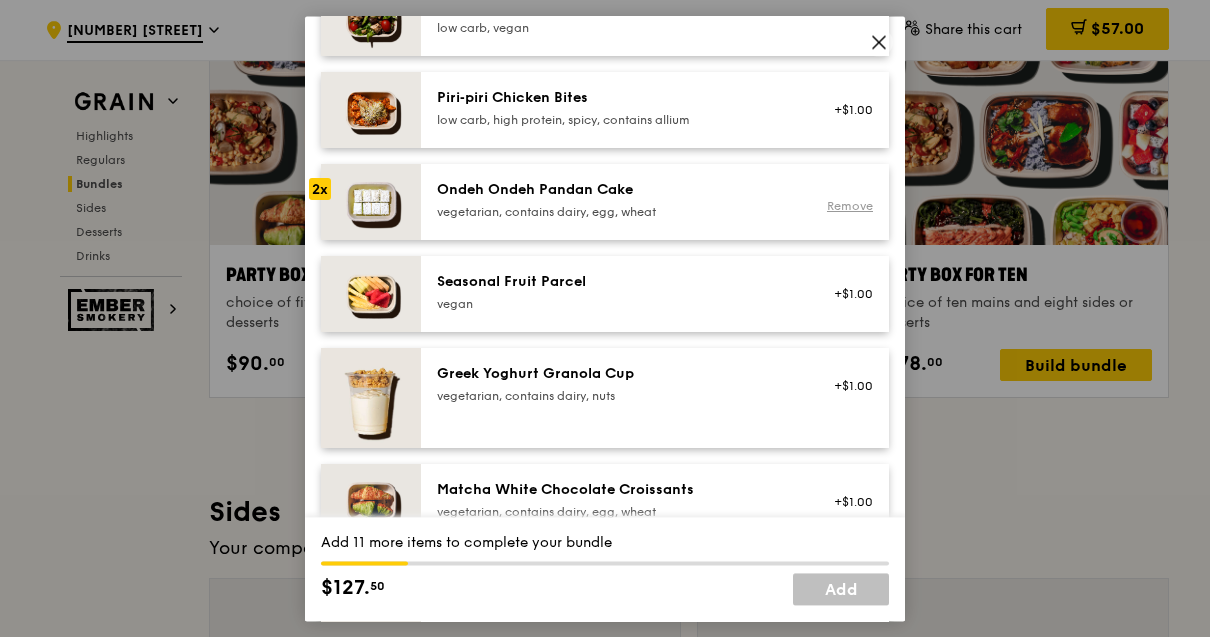 click on "Remove" at bounding box center (850, 207) 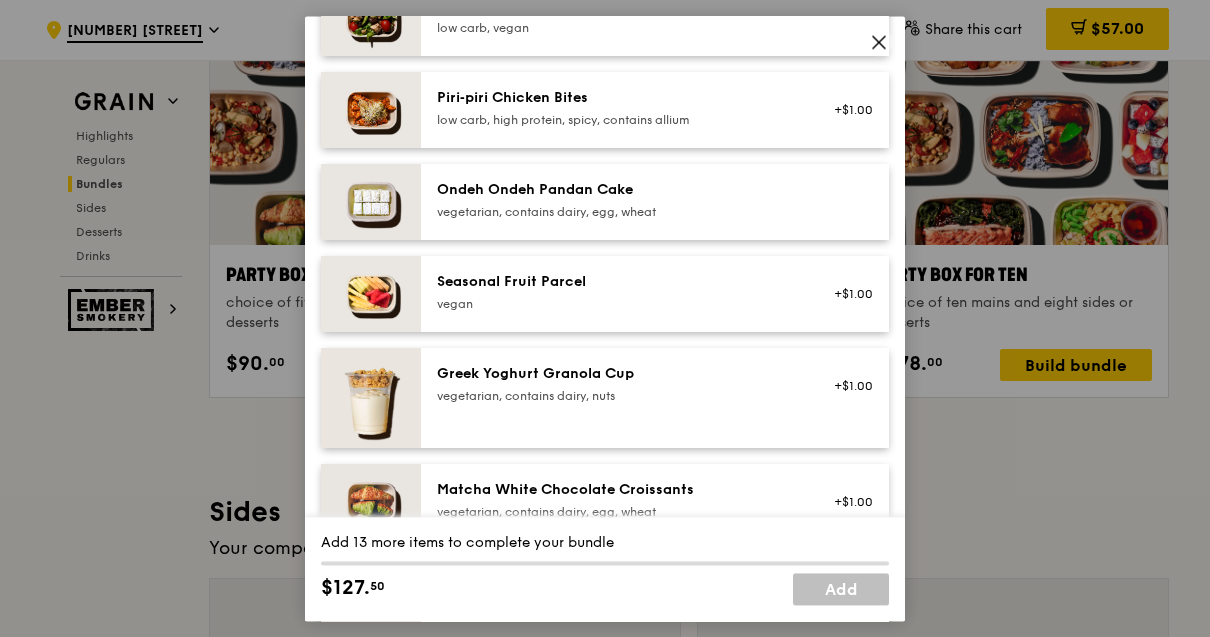 click at bounding box center (846, 18) 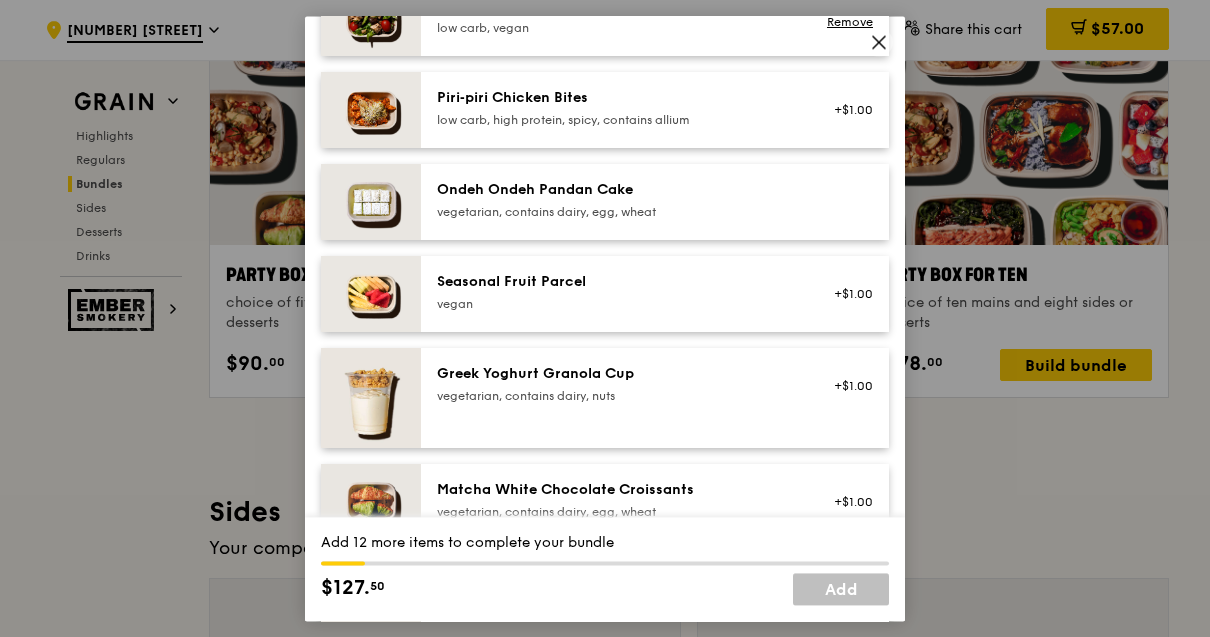 click 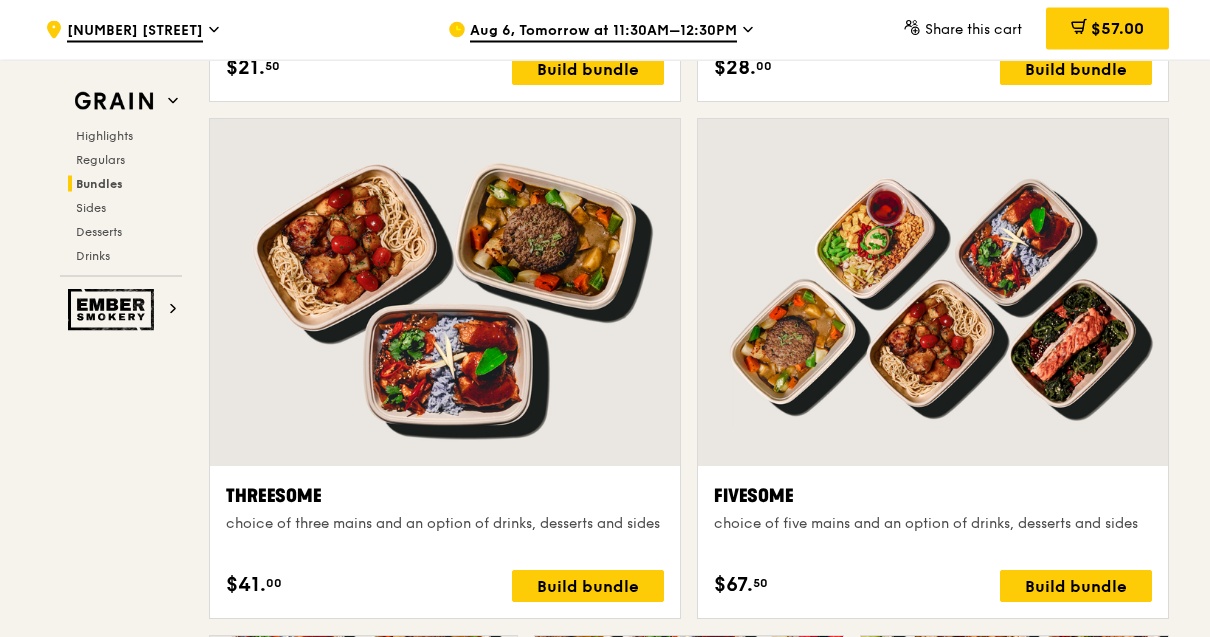 scroll, scrollTop: 3432, scrollLeft: 0, axis: vertical 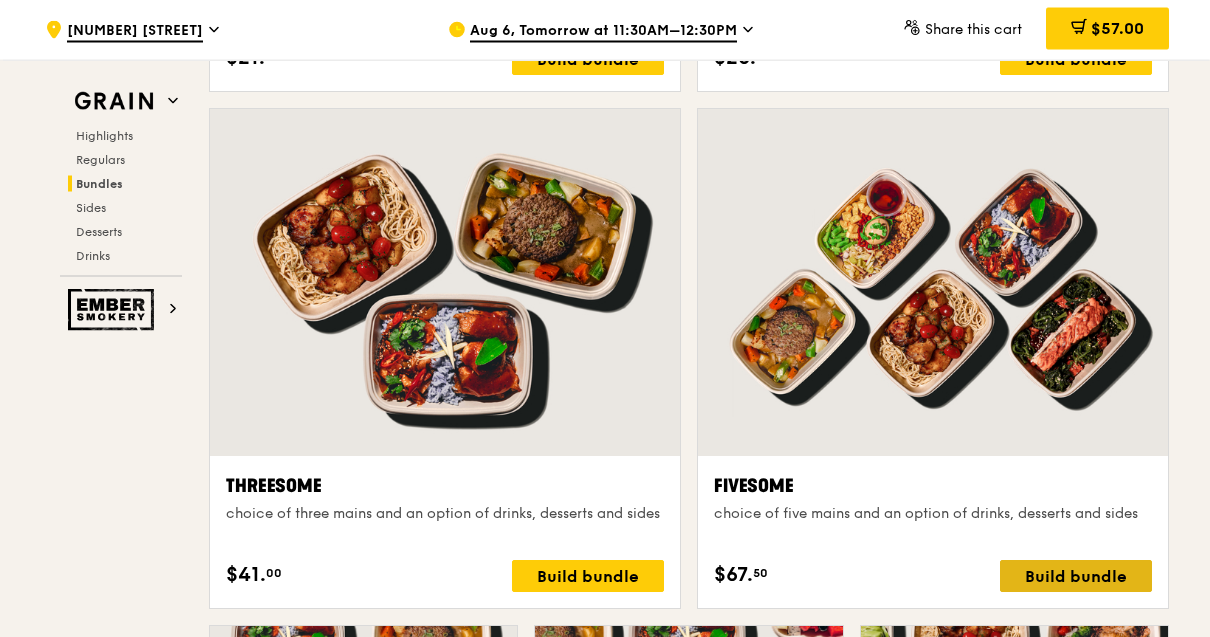 click on "Build bundle" at bounding box center (1076, 577) 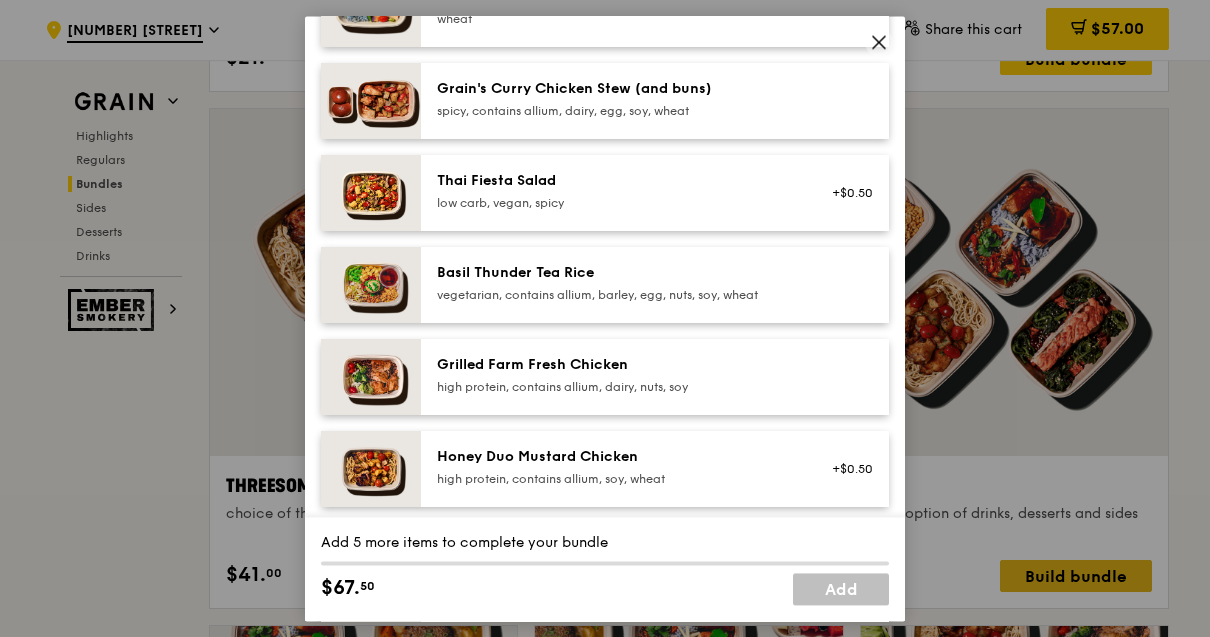 scroll, scrollTop: 260, scrollLeft: 0, axis: vertical 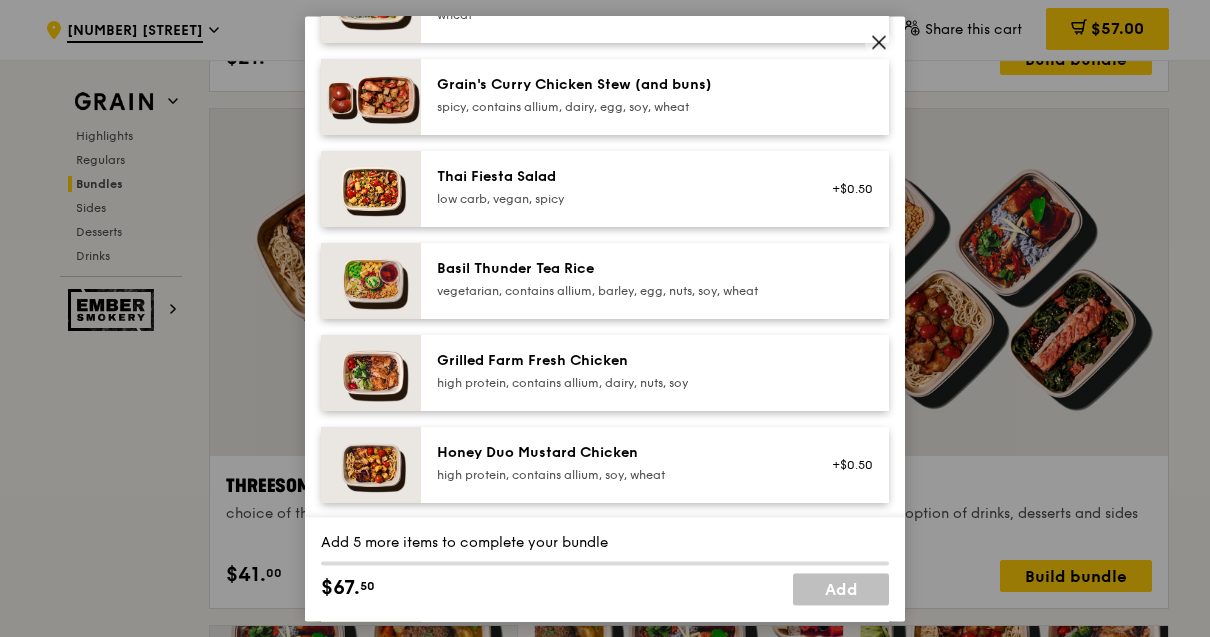 click on "high protein, contains allium, soy, wheat" at bounding box center [616, 475] 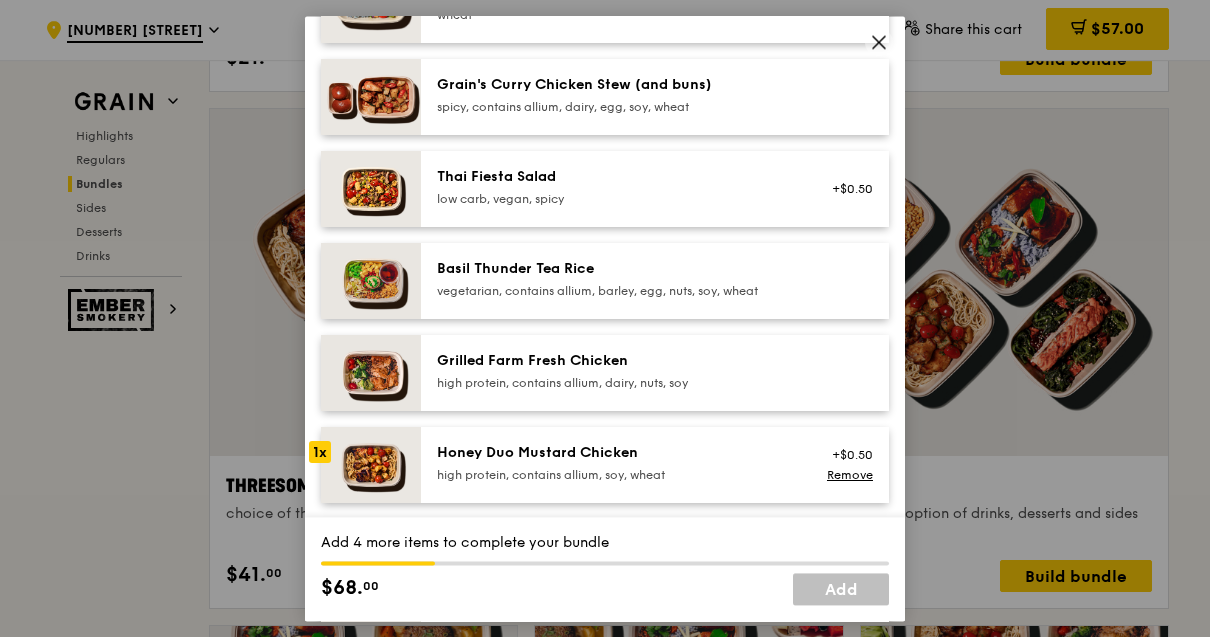 click on "Honey Duo Mustard Chicken" at bounding box center (616, 453) 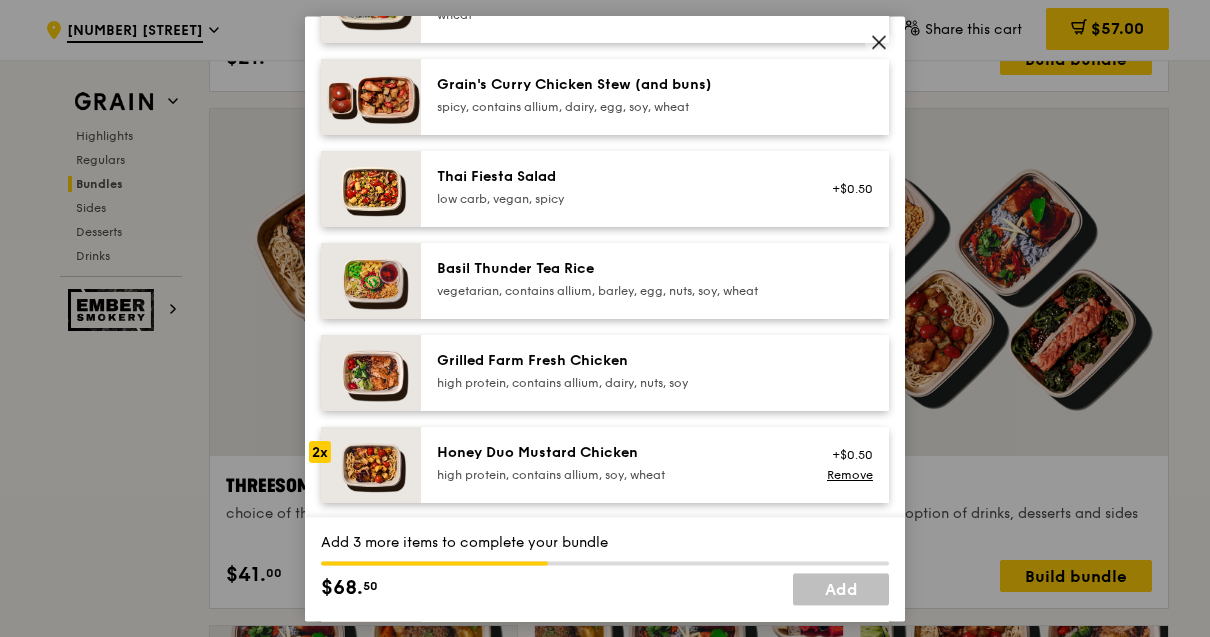 click on "Honey Duo Mustard Chicken" at bounding box center [616, 453] 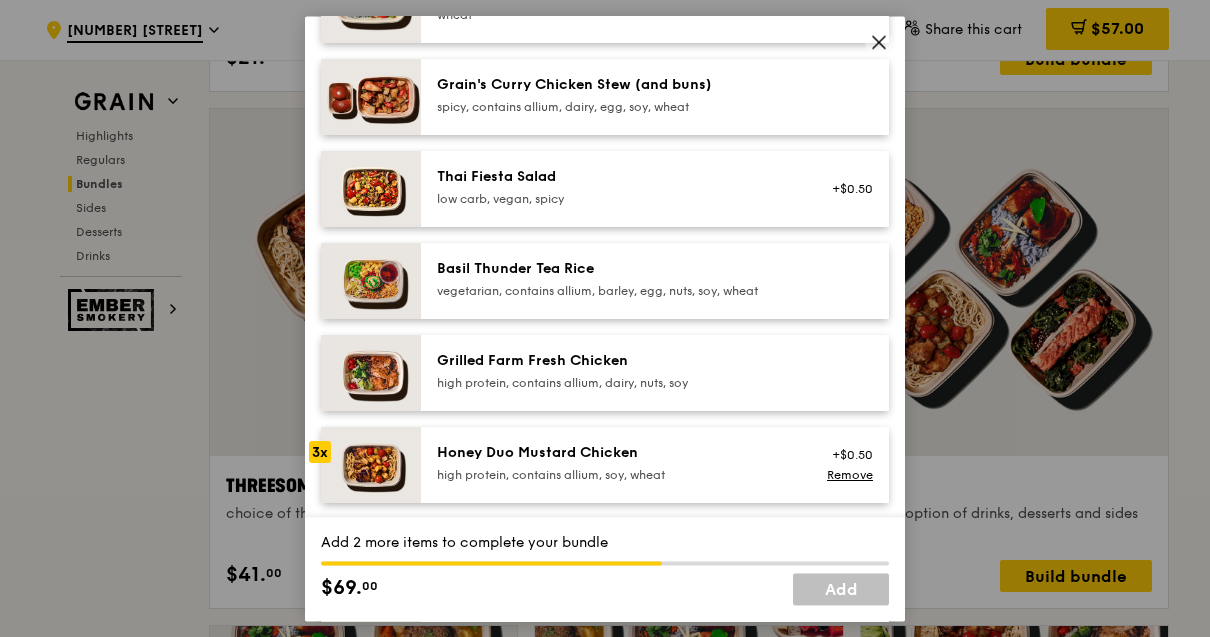 click on "Honey Duo Mustard Chicken" at bounding box center [616, 453] 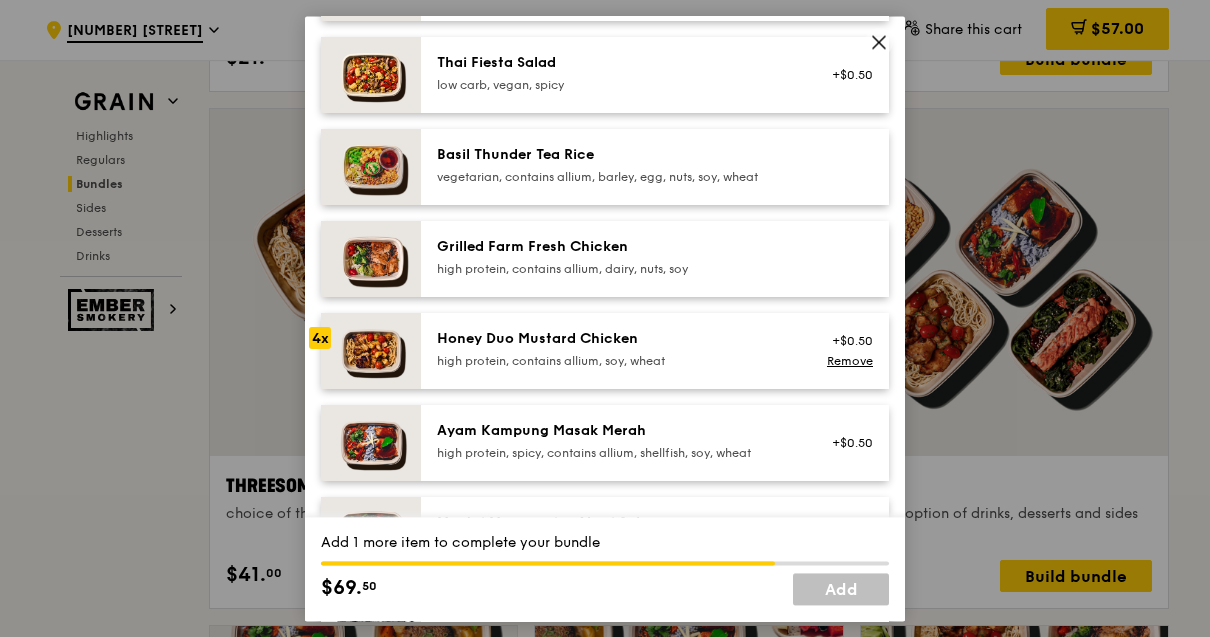 scroll, scrollTop: 386, scrollLeft: 0, axis: vertical 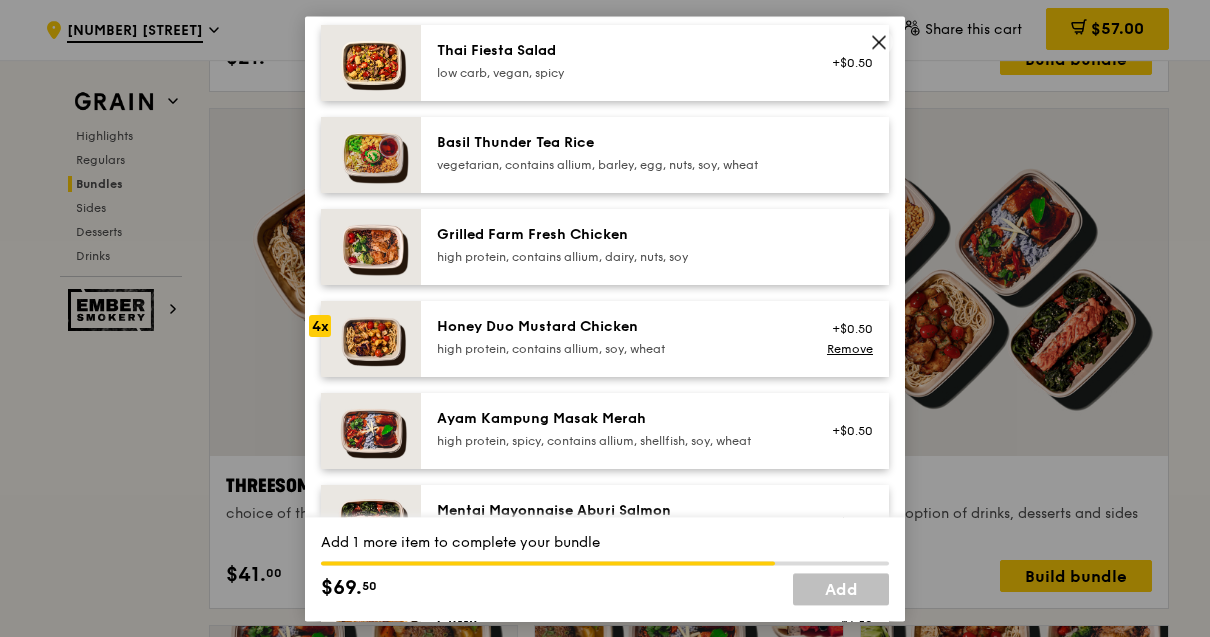 click on "pescatarian, contains egg, soy, wheat" at bounding box center [616, 533] 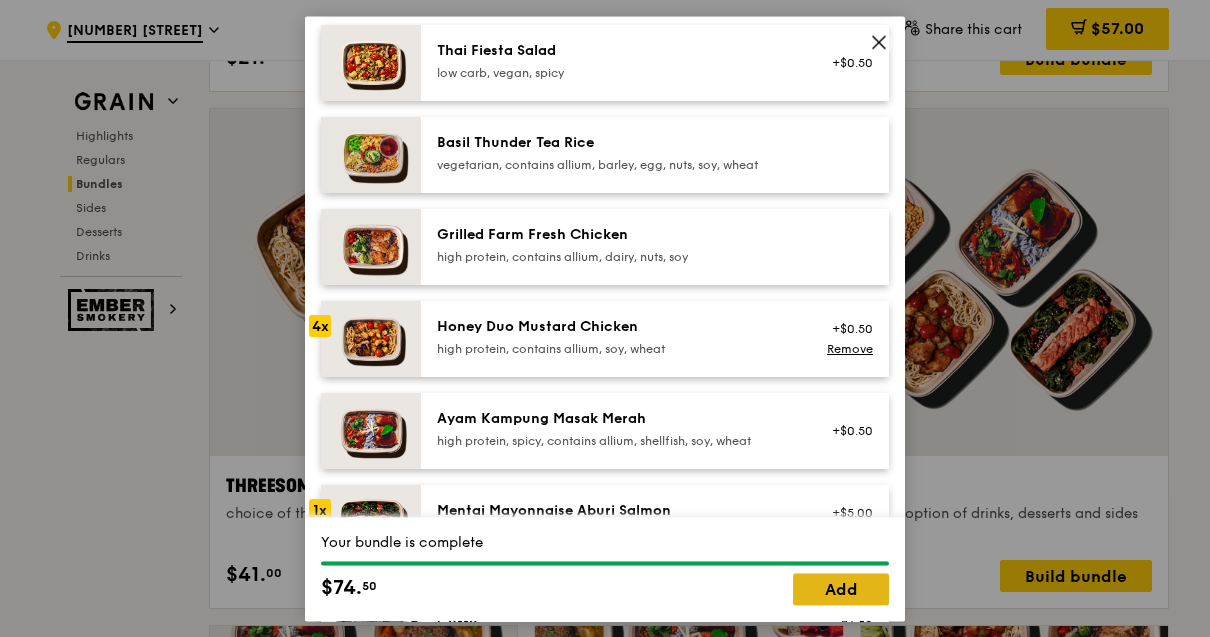 click on "Add" at bounding box center (841, 589) 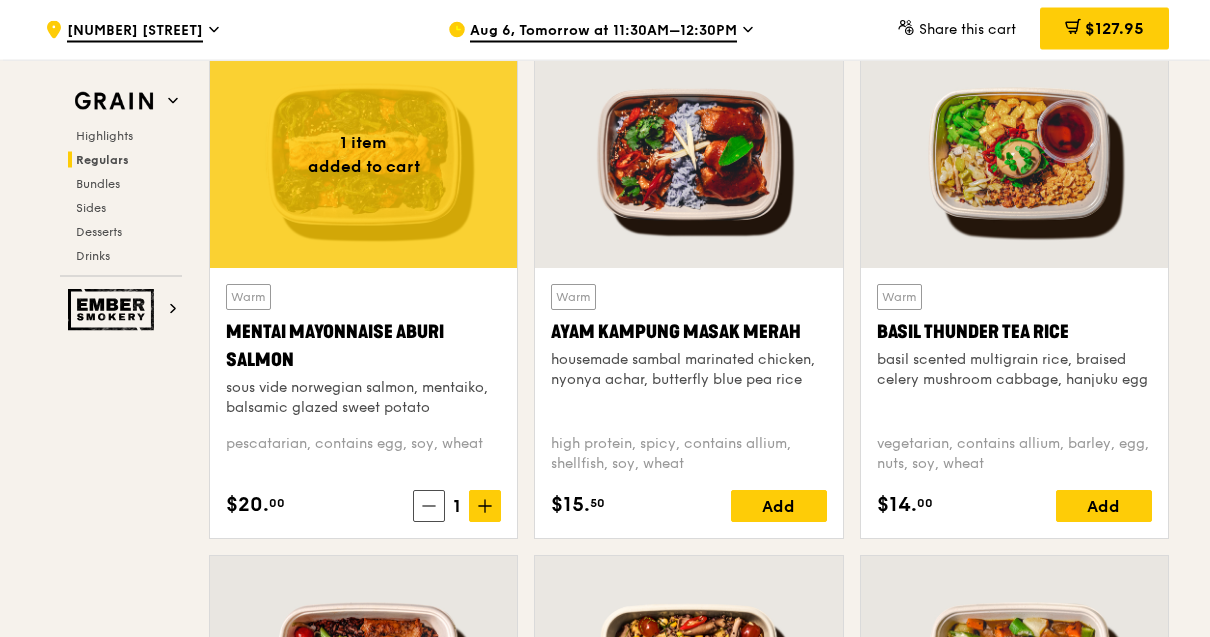 scroll, scrollTop: 1809, scrollLeft: 0, axis: vertical 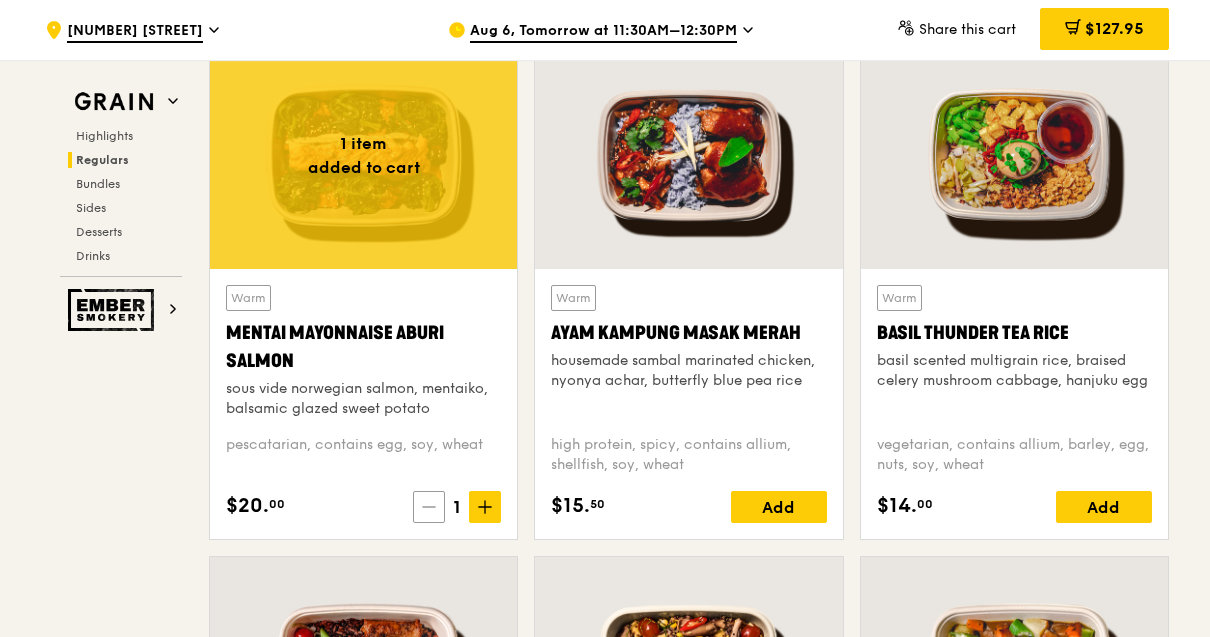 click at bounding box center [429, 507] 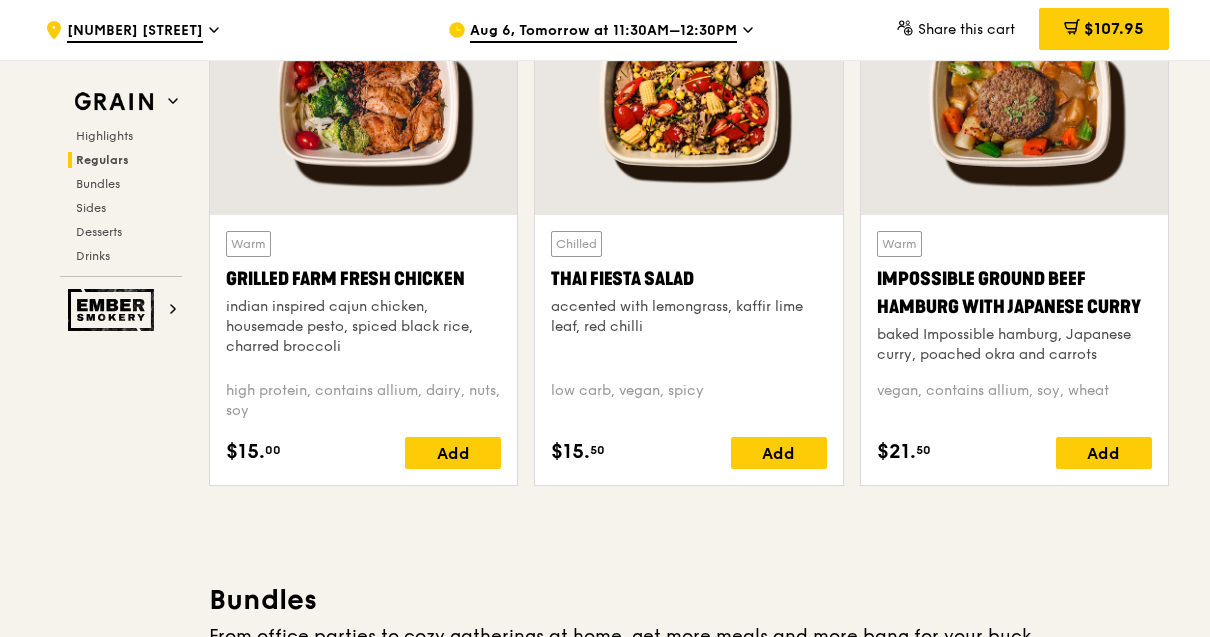 scroll, scrollTop: 2377, scrollLeft: 0, axis: vertical 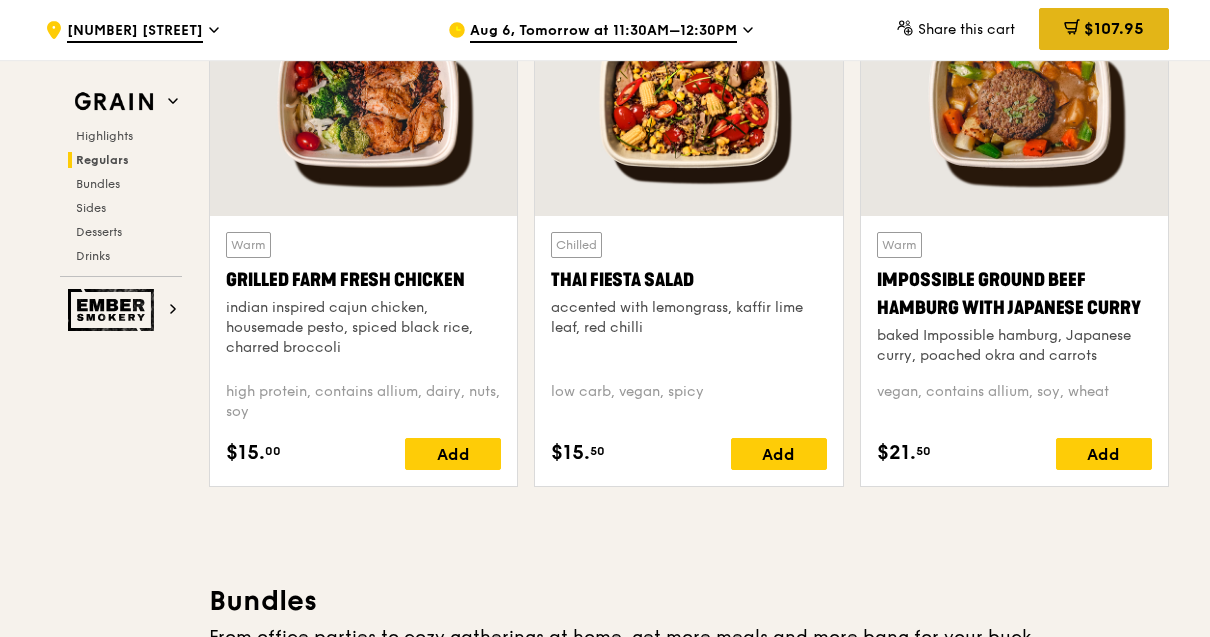 click on "$107.95" at bounding box center (1114, 28) 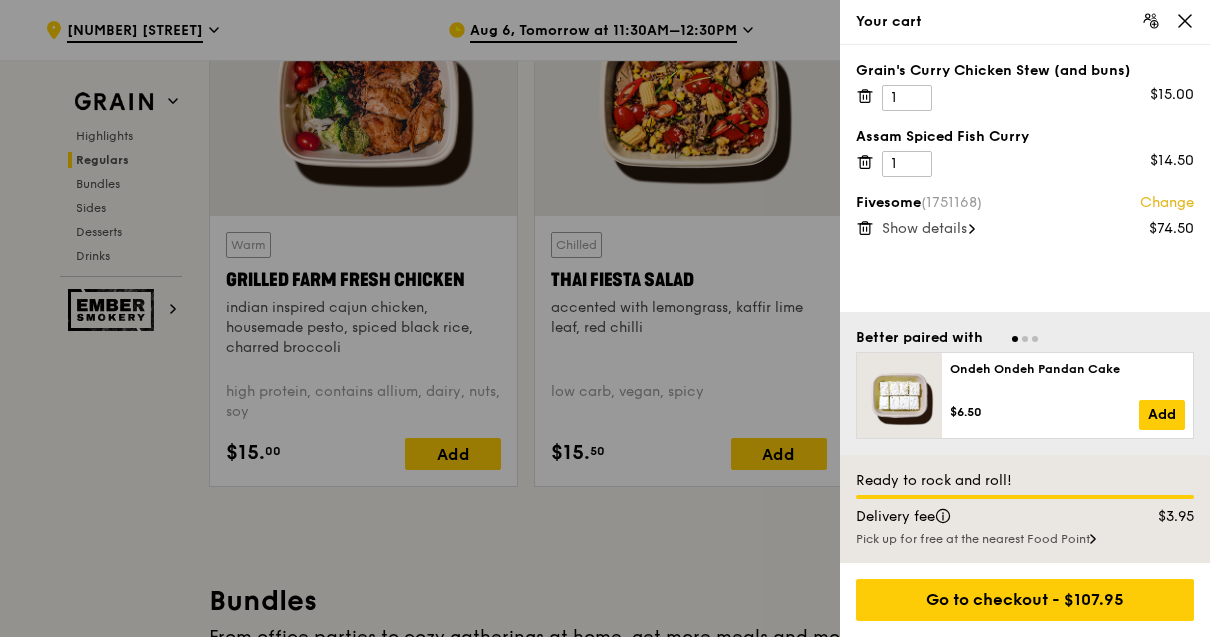 click on "Show details" at bounding box center (924, 228) 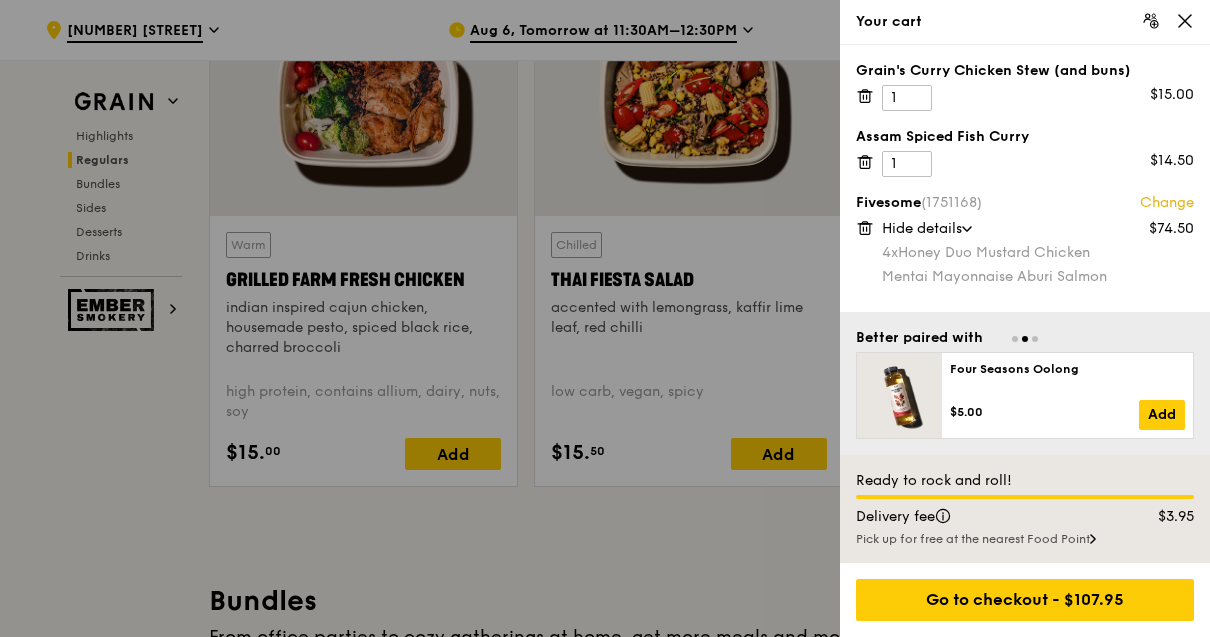 click 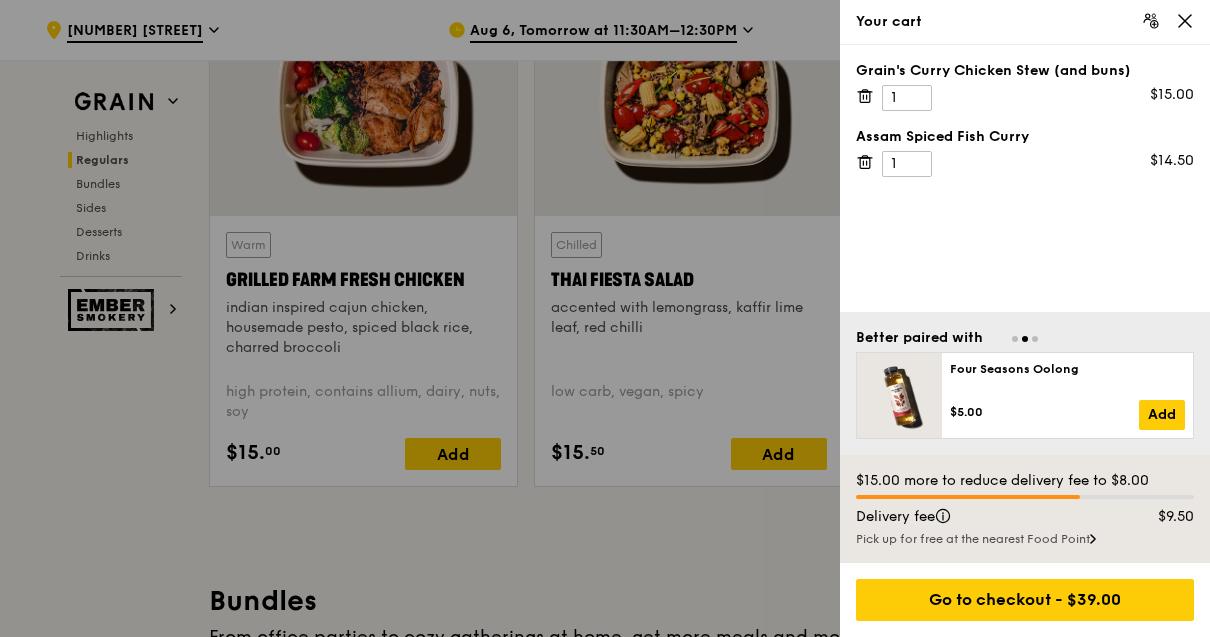 click 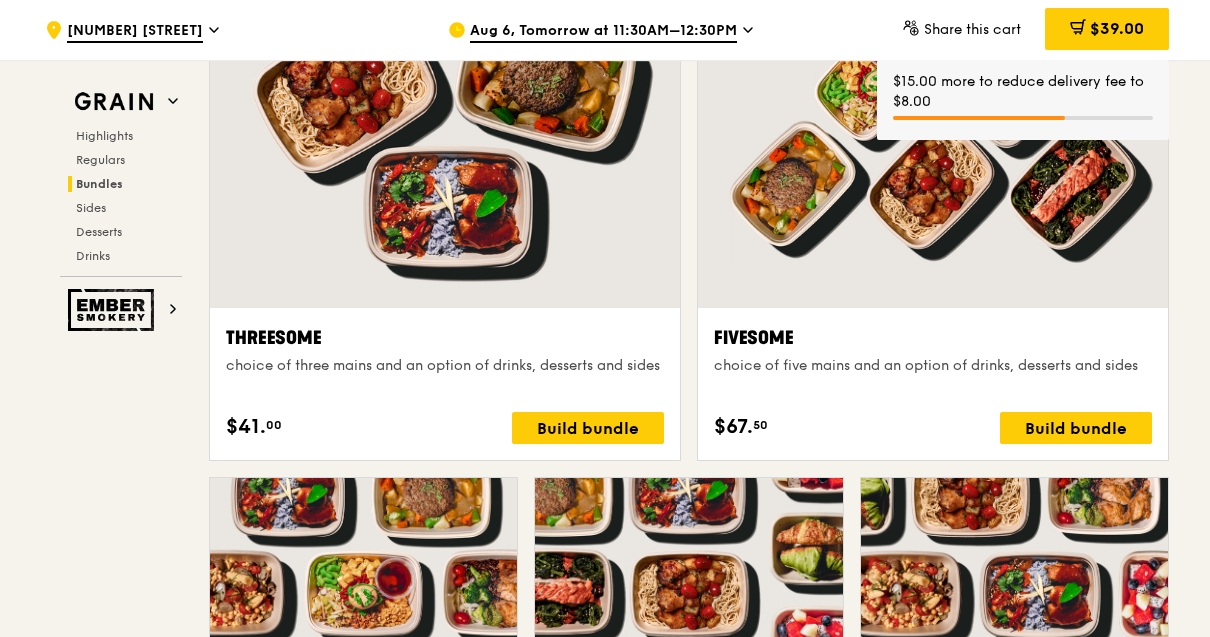 scroll, scrollTop: 3583, scrollLeft: 0, axis: vertical 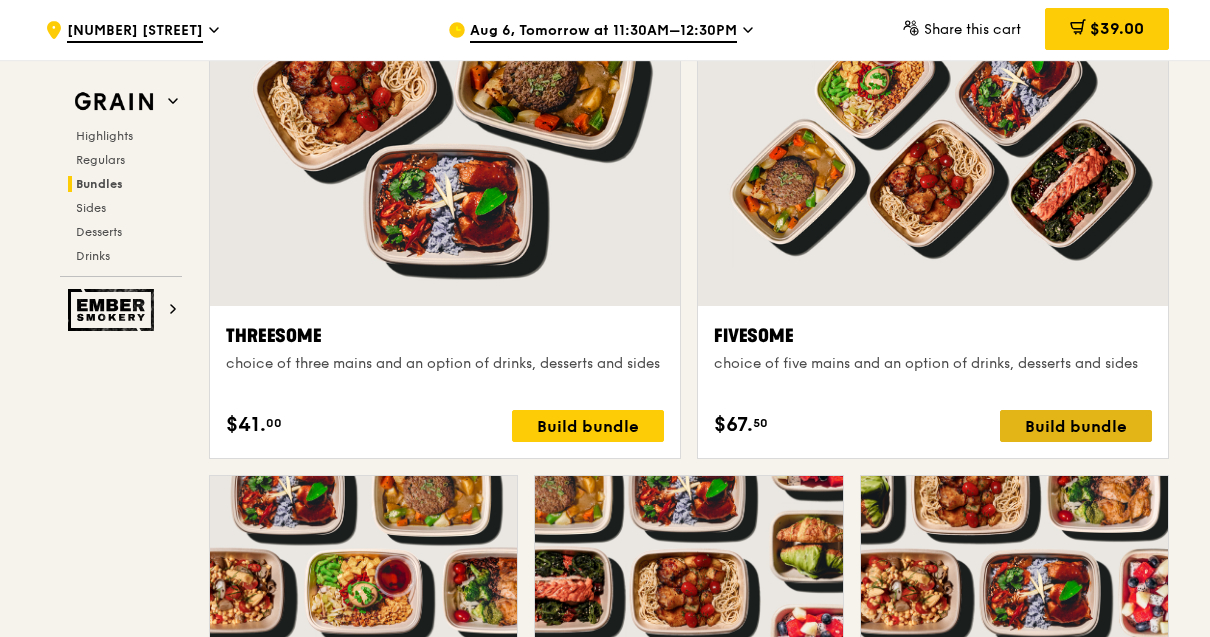 click on "Build bundle" at bounding box center [1076, 426] 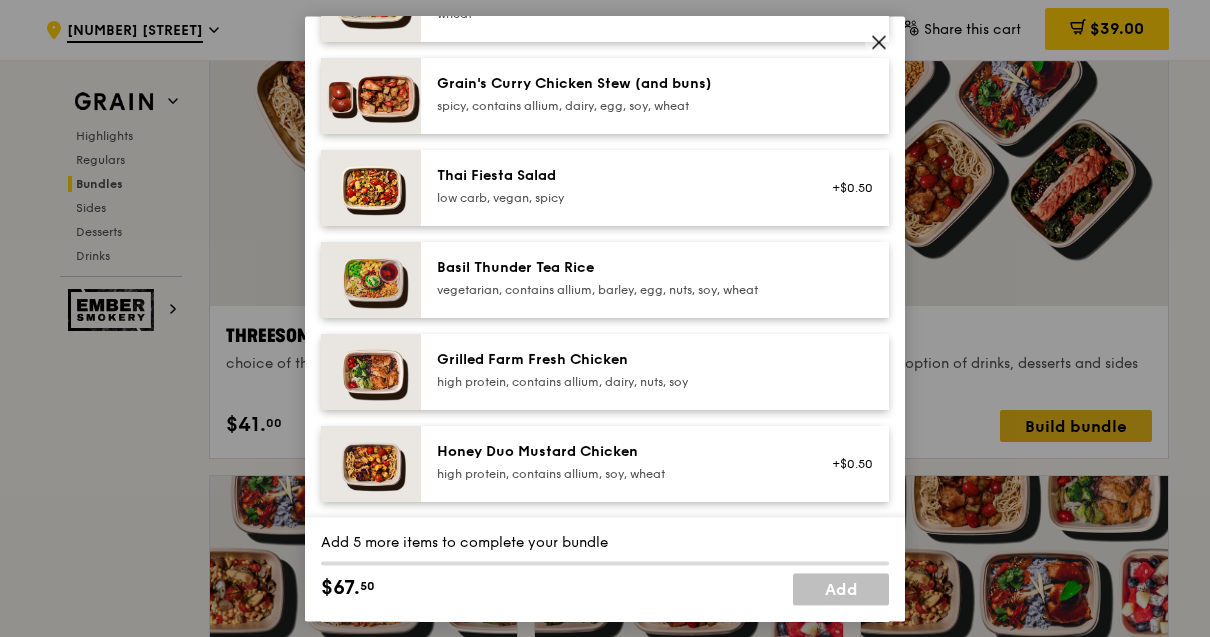 scroll, scrollTop: 312, scrollLeft: 0, axis: vertical 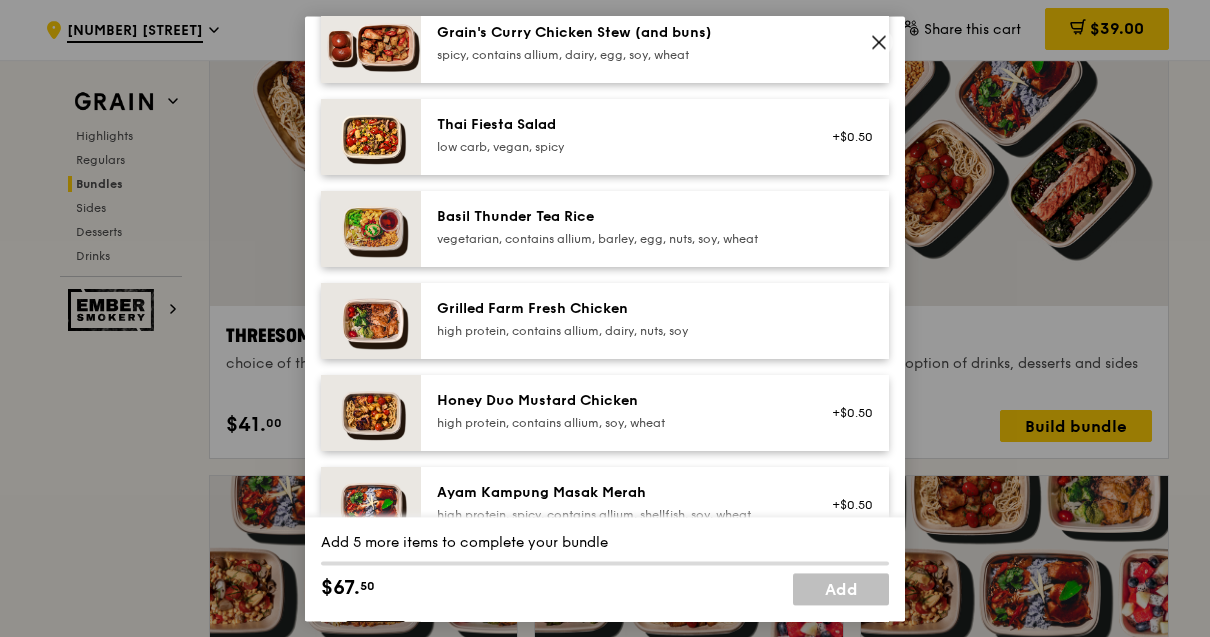 click on "Honey Duo Mustard Chicken" at bounding box center (616, 401) 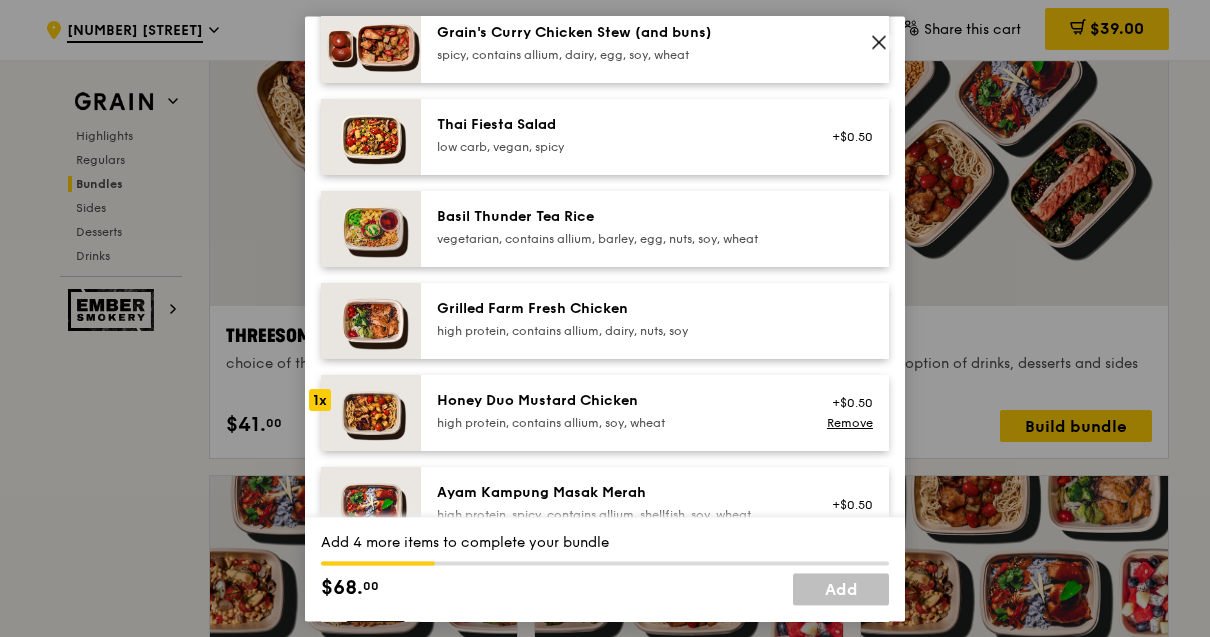 click on "high protein, contains allium, soy, wheat" at bounding box center [616, 423] 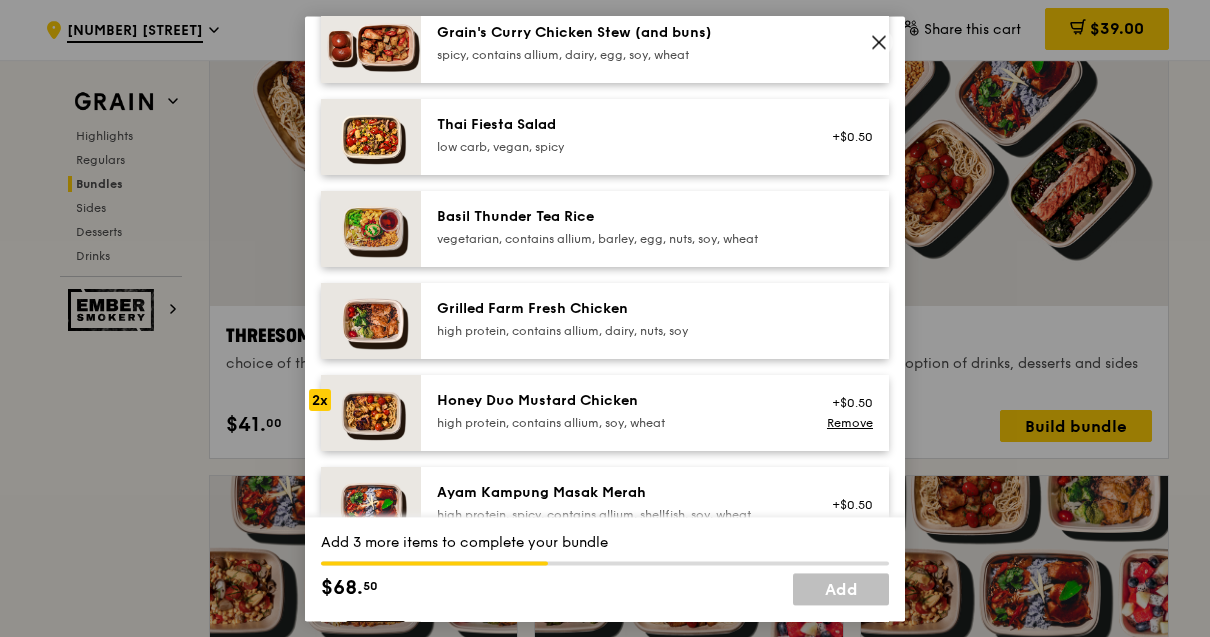 click on "high protein, contains allium, soy, wheat" at bounding box center (616, 423) 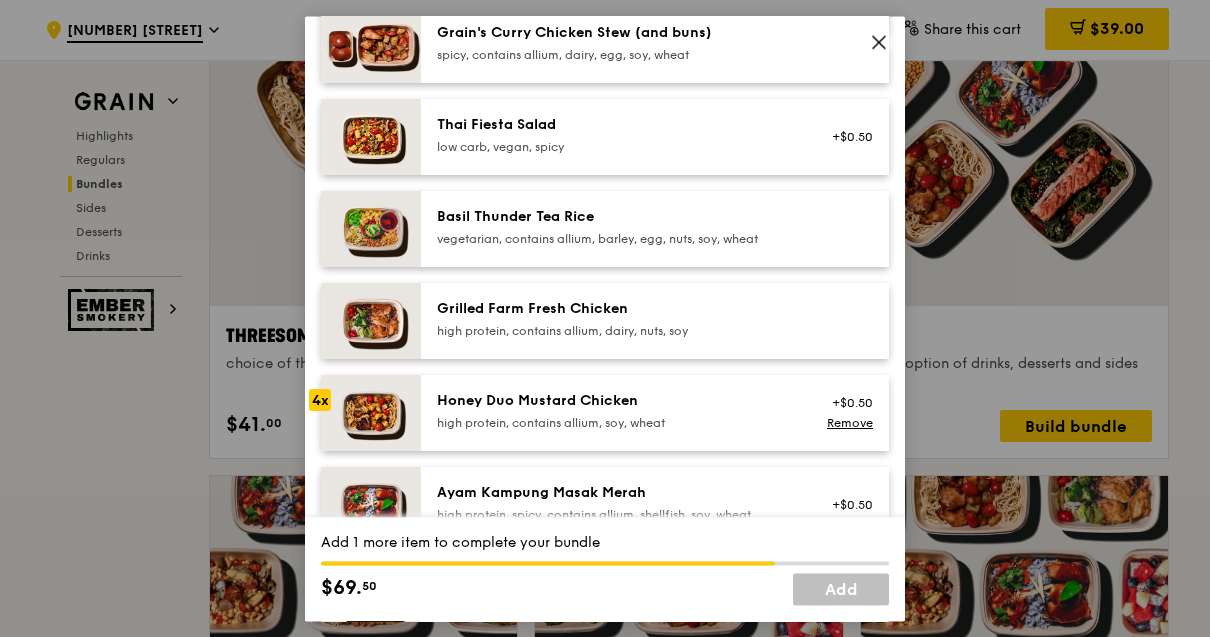 click on "Honey Duo Mustard Chicken" at bounding box center [616, 401] 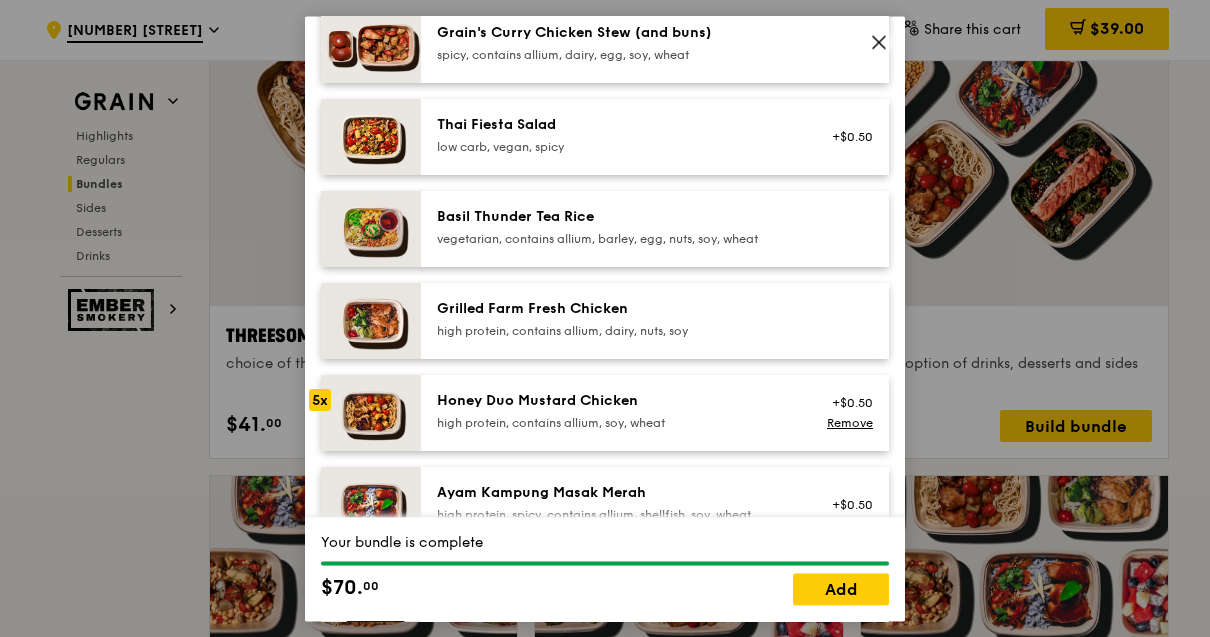 click on "Grain's Curry Chicken Stew (and buns)
spicy, contains allium, dairy, egg, soy, wheat" at bounding box center [655, 45] 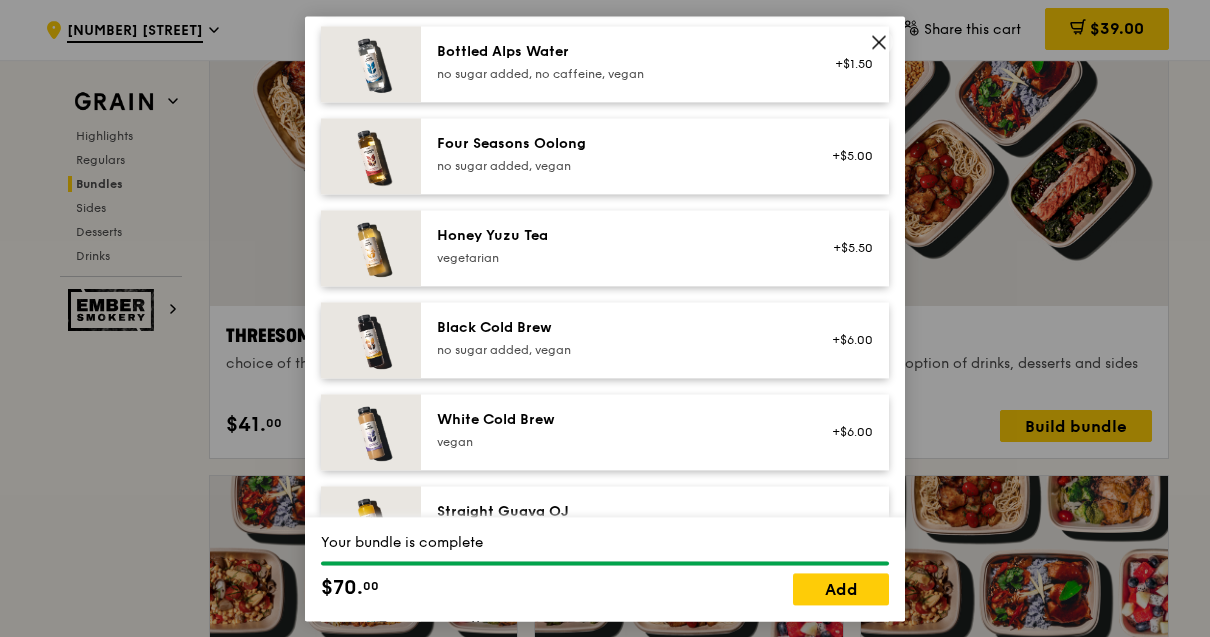 scroll, scrollTop: 2329, scrollLeft: 0, axis: vertical 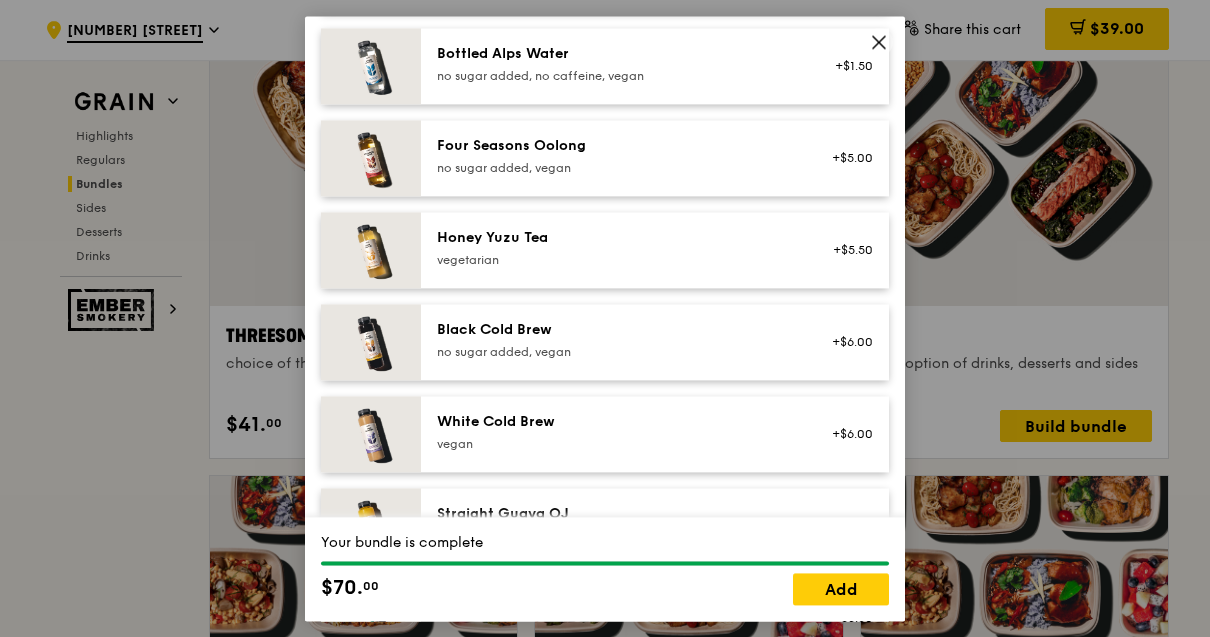 click at bounding box center [879, 42] 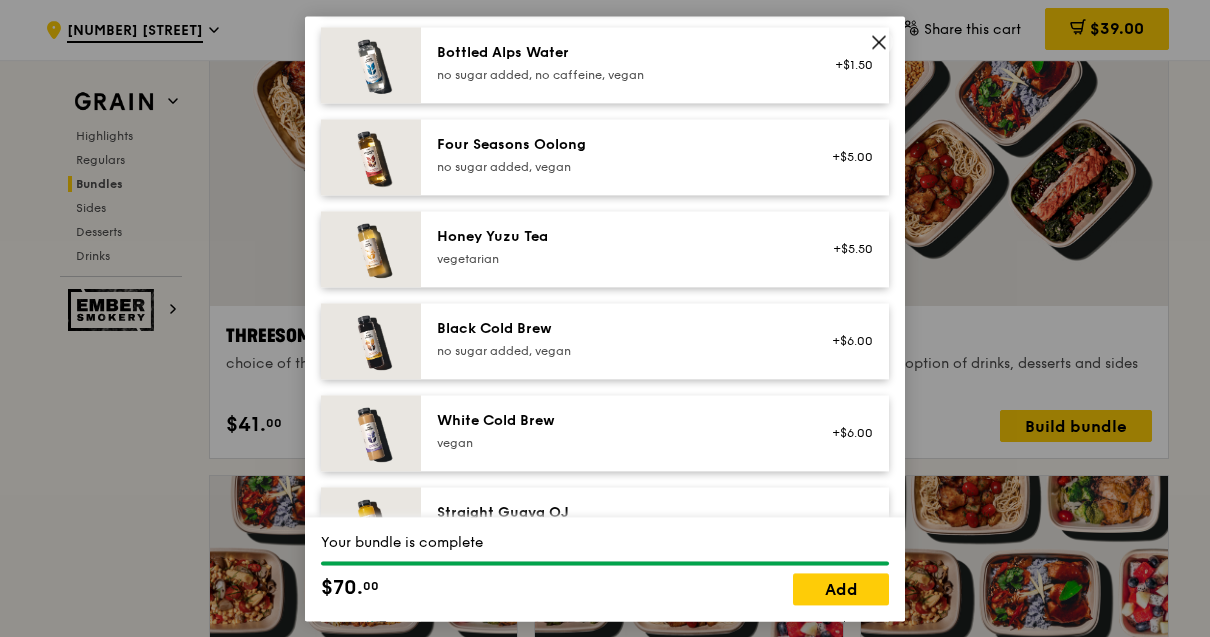 scroll, scrollTop: 2329, scrollLeft: 0, axis: vertical 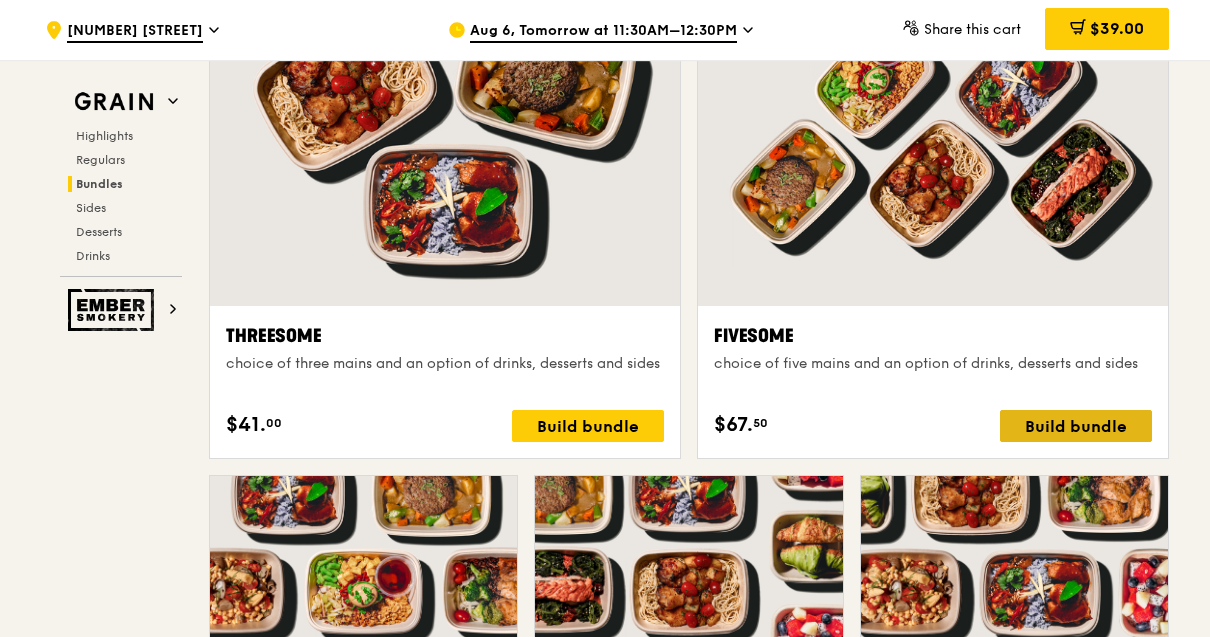 click on "Build bundle" at bounding box center (1076, 426) 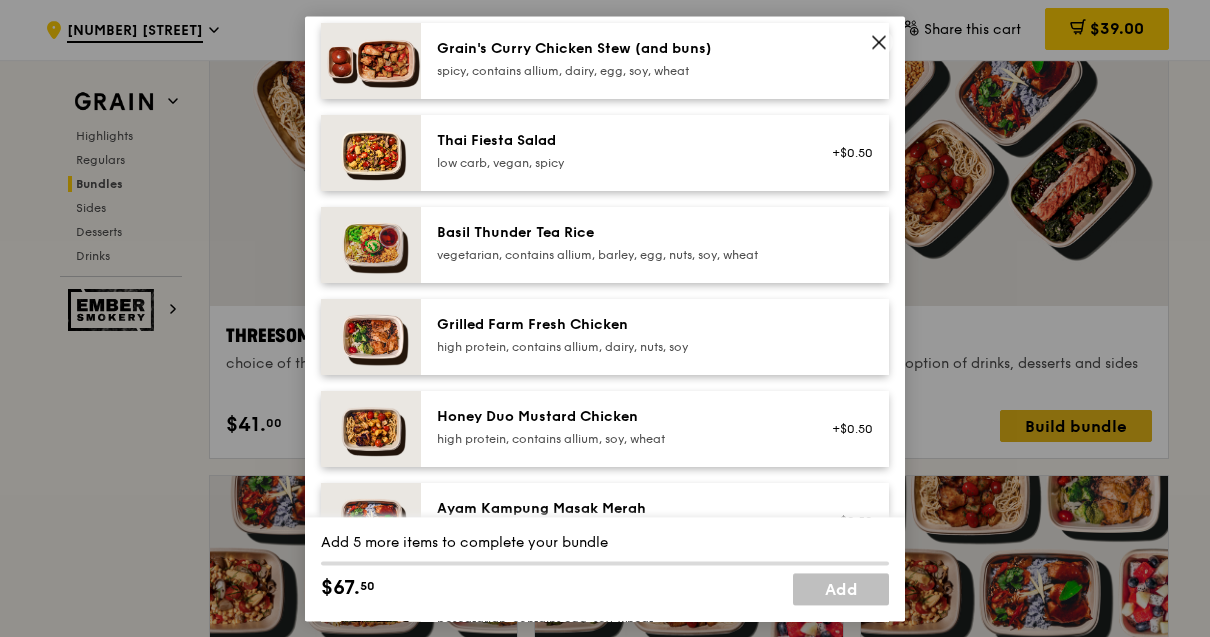 scroll, scrollTop: 294, scrollLeft: 0, axis: vertical 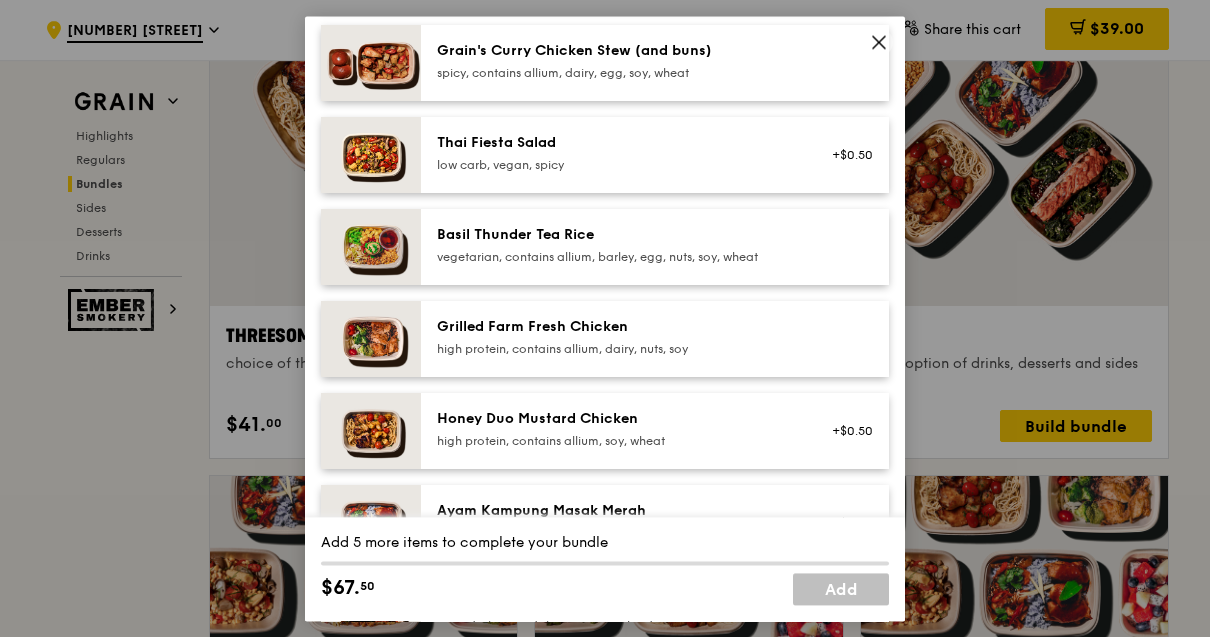 click on "Honey Duo Mustard Chicken" at bounding box center [616, 419] 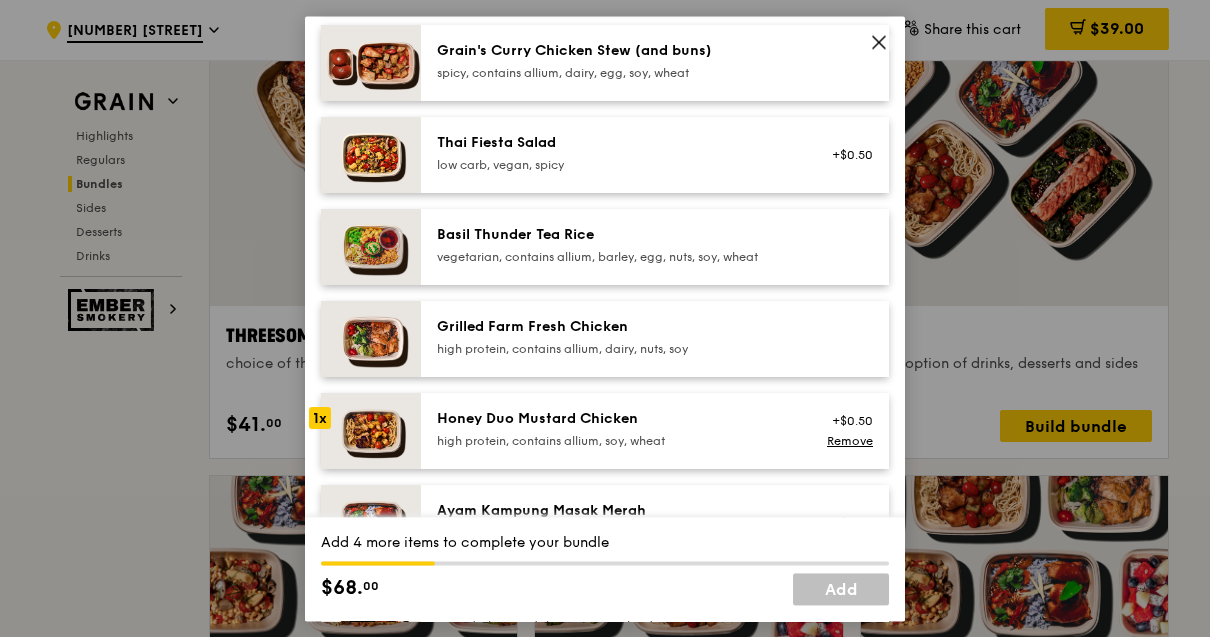 click on "Honey Duo Mustard Chicken" at bounding box center (616, 419) 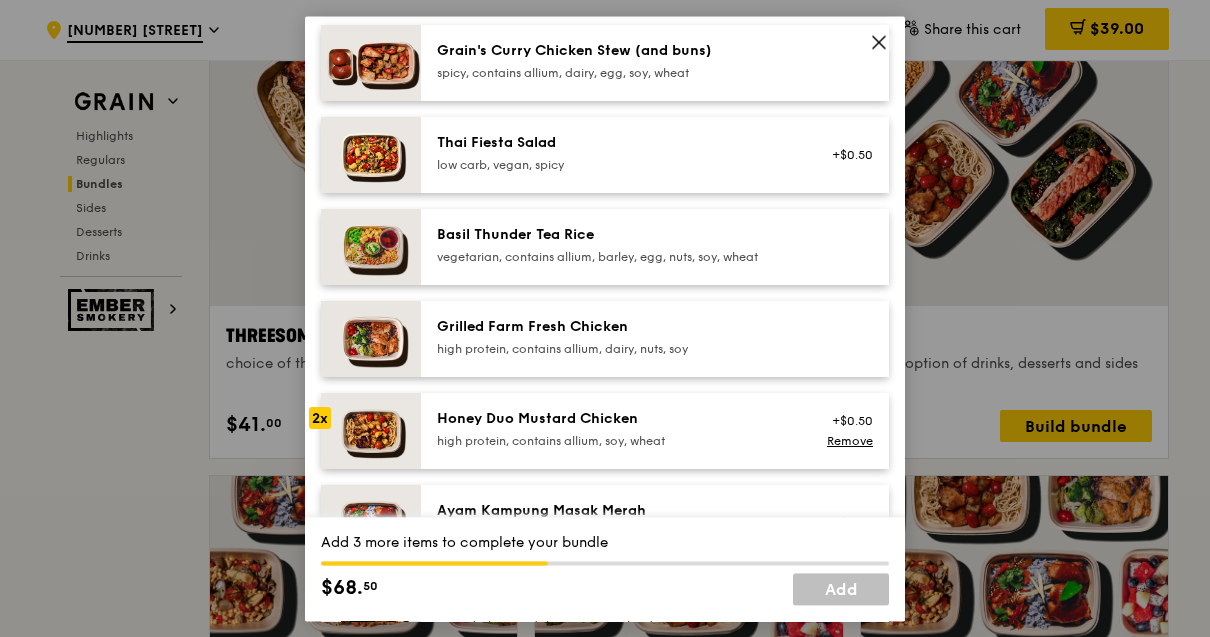 click on "Honey Duo Mustard Chicken" at bounding box center (616, 419) 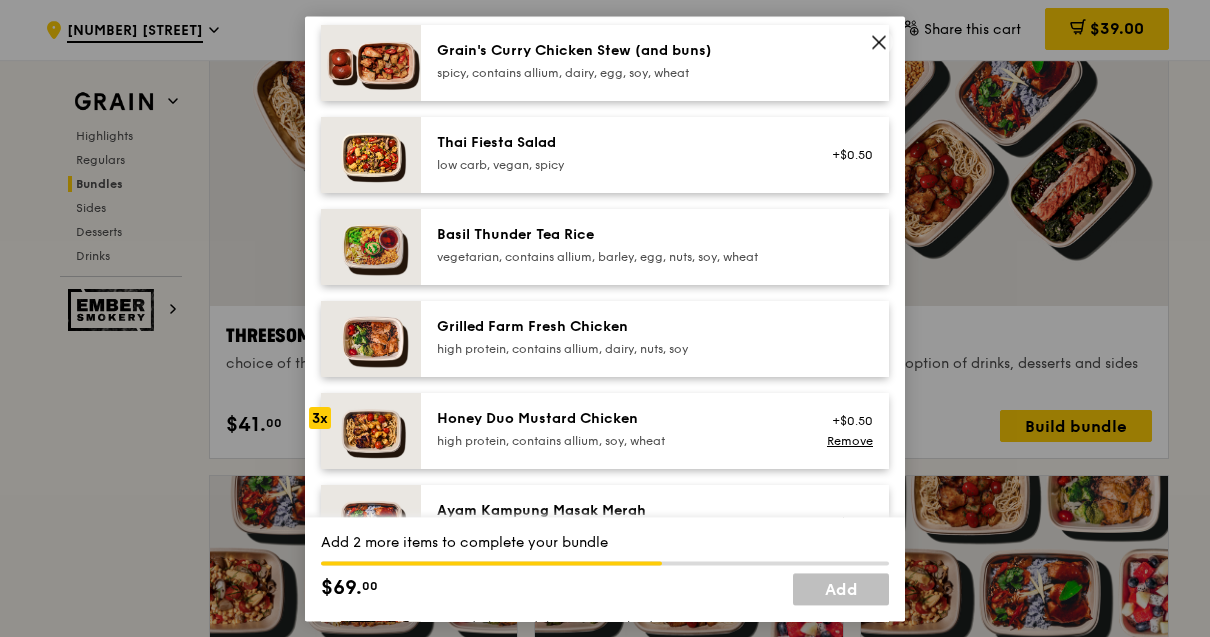 click on "high protein, contains allium, soy, wheat" at bounding box center (616, 441) 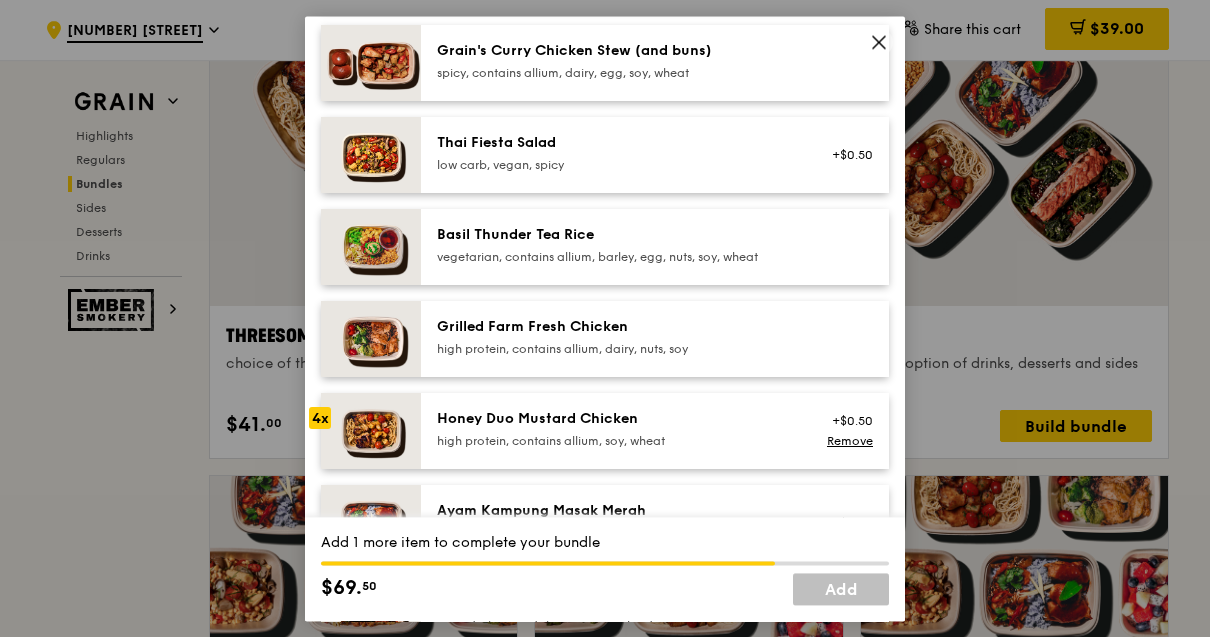 click on "Honey Duo Mustard Chicken" at bounding box center [616, 419] 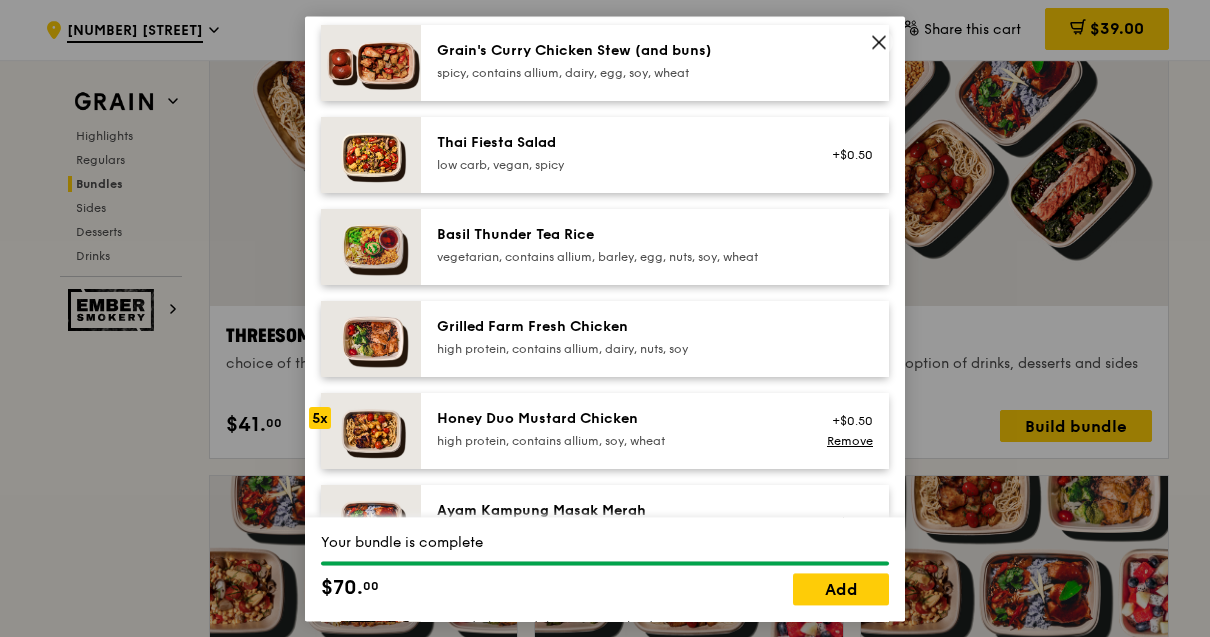 click on "Your bundle is complete" at bounding box center (605, 543) 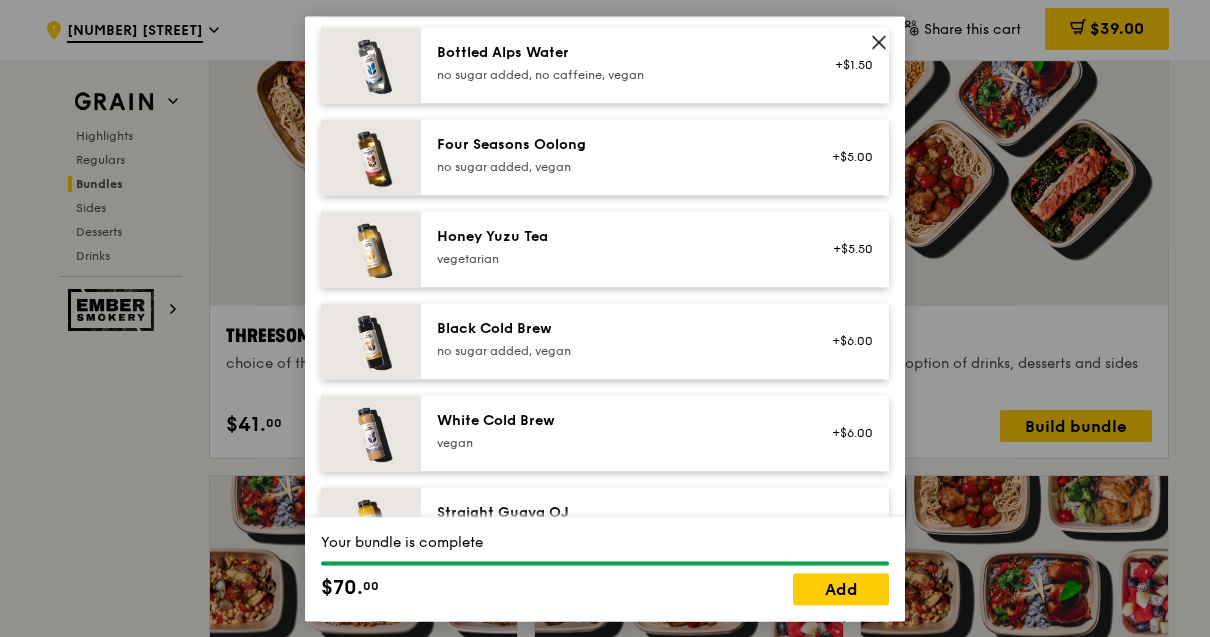 scroll, scrollTop: 2329, scrollLeft: 0, axis: vertical 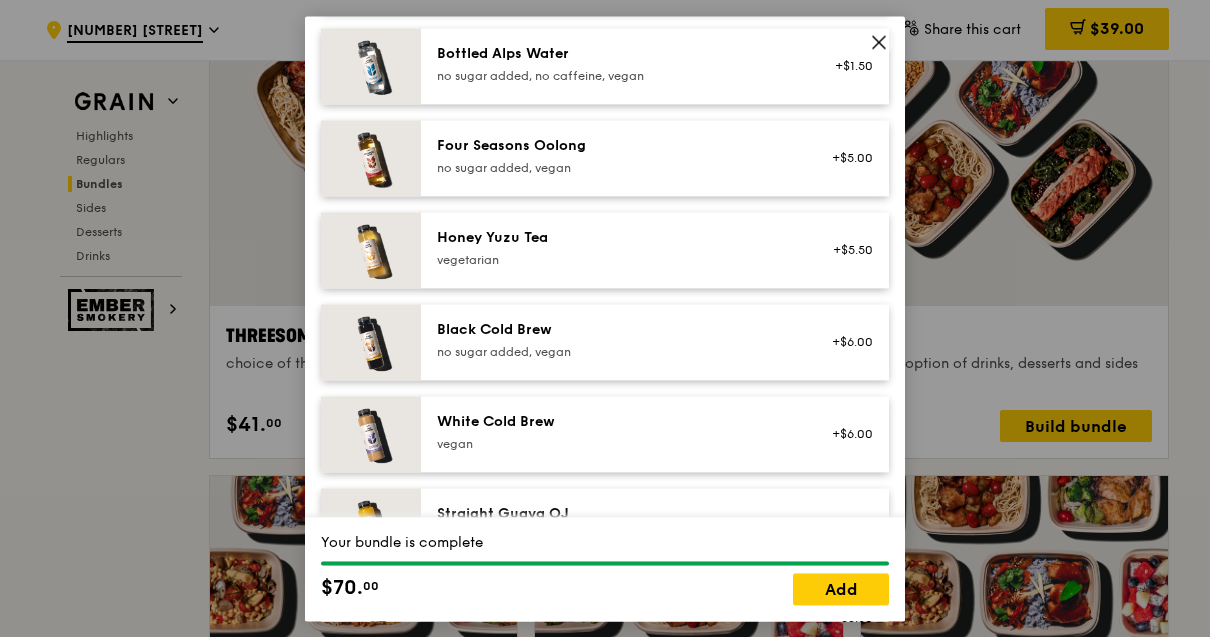 click on "Your bundle is complete
$70.
00
Add" at bounding box center [605, 569] 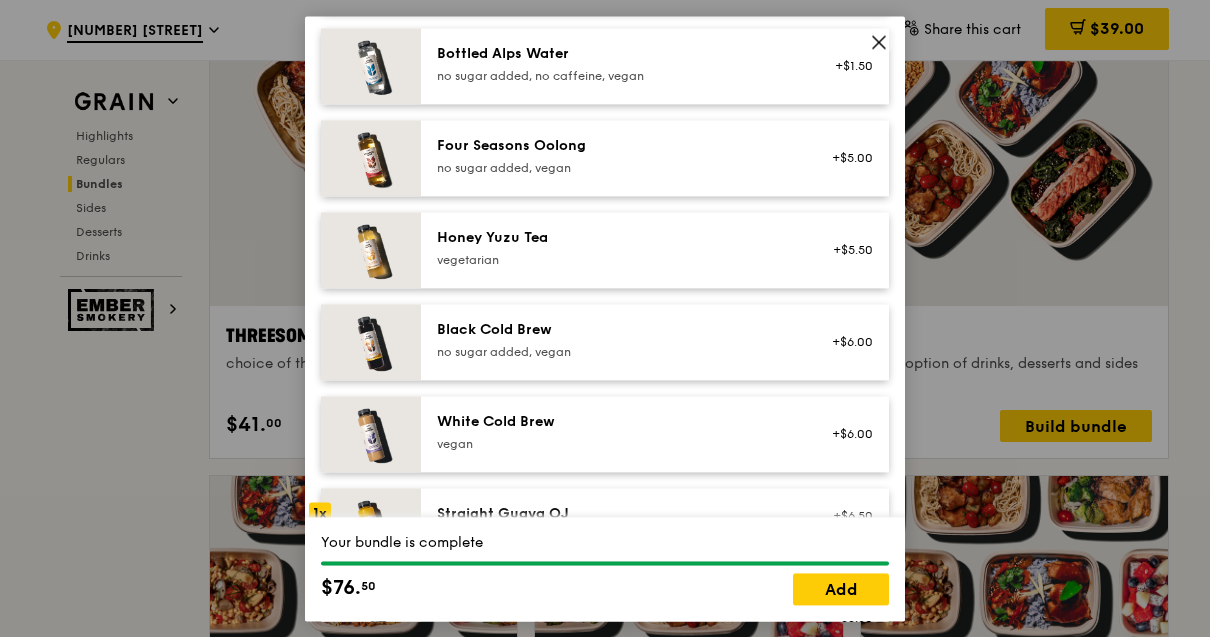 click on "Your bundle is complete" at bounding box center [605, 543] 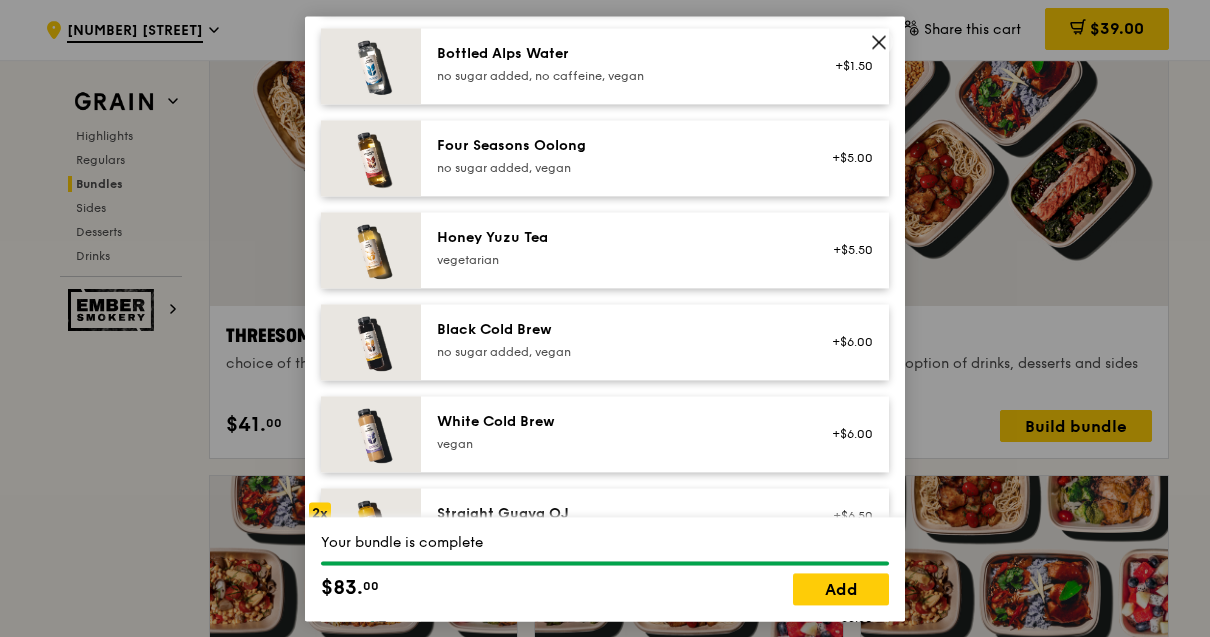 click on "Remove" at bounding box center [850, 536] 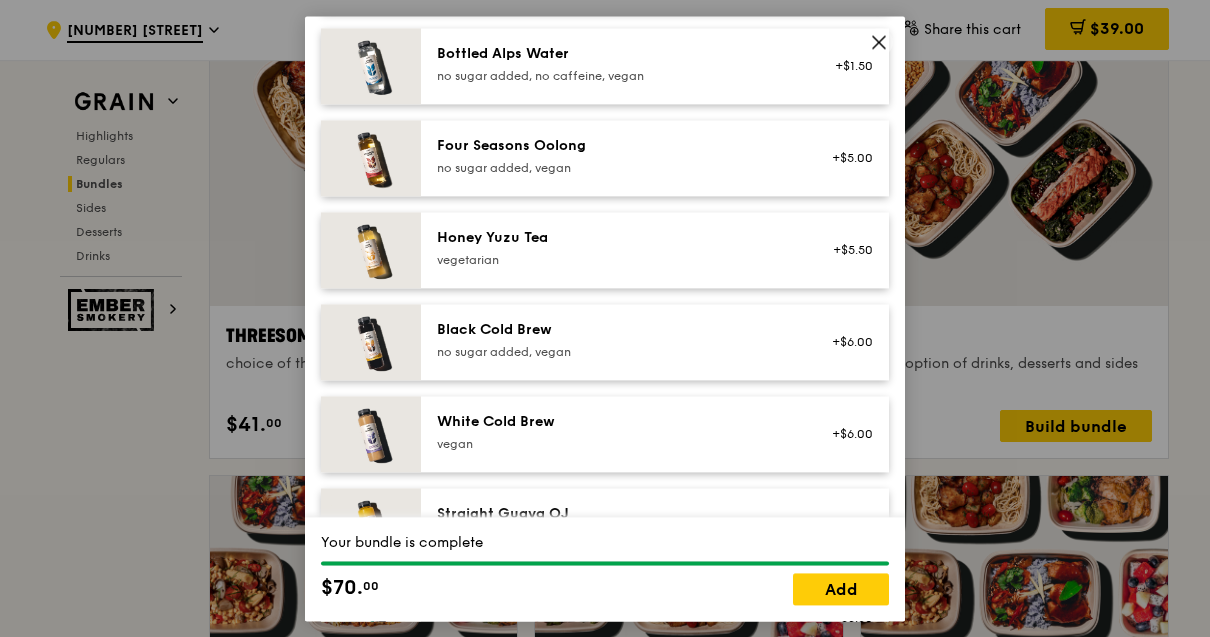 click on "Your bundle is complete
$70.
00
Add" at bounding box center [605, 569] 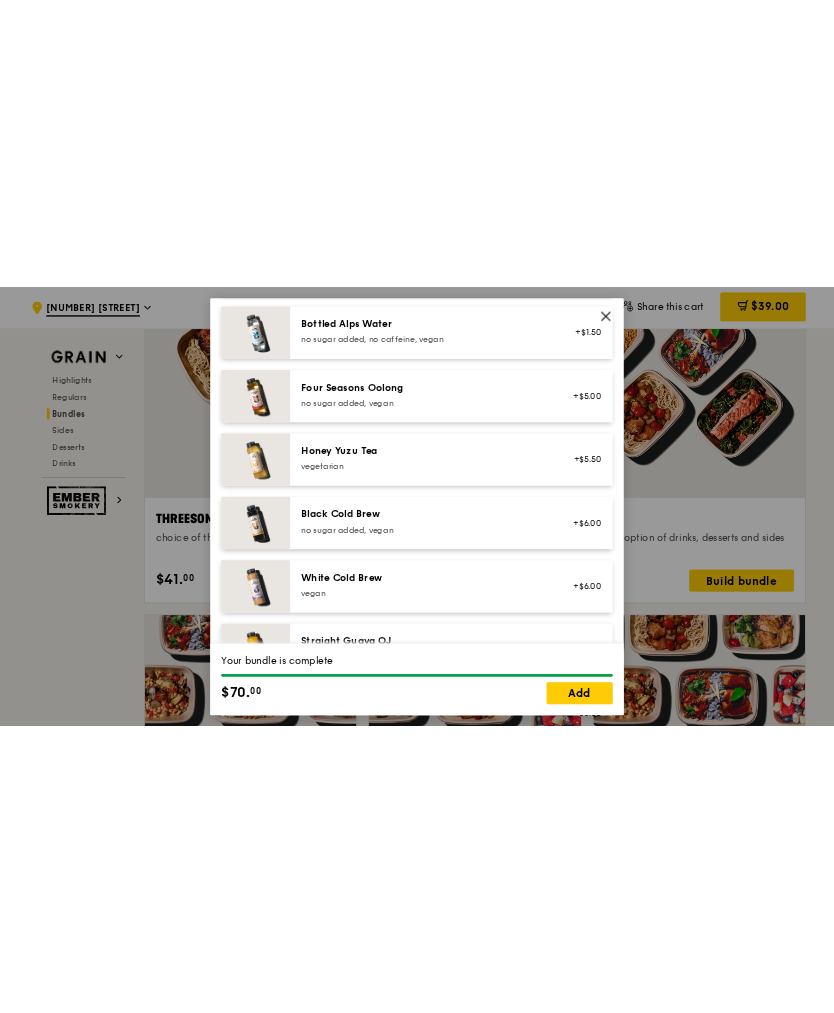 scroll, scrollTop: 3614, scrollLeft: 0, axis: vertical 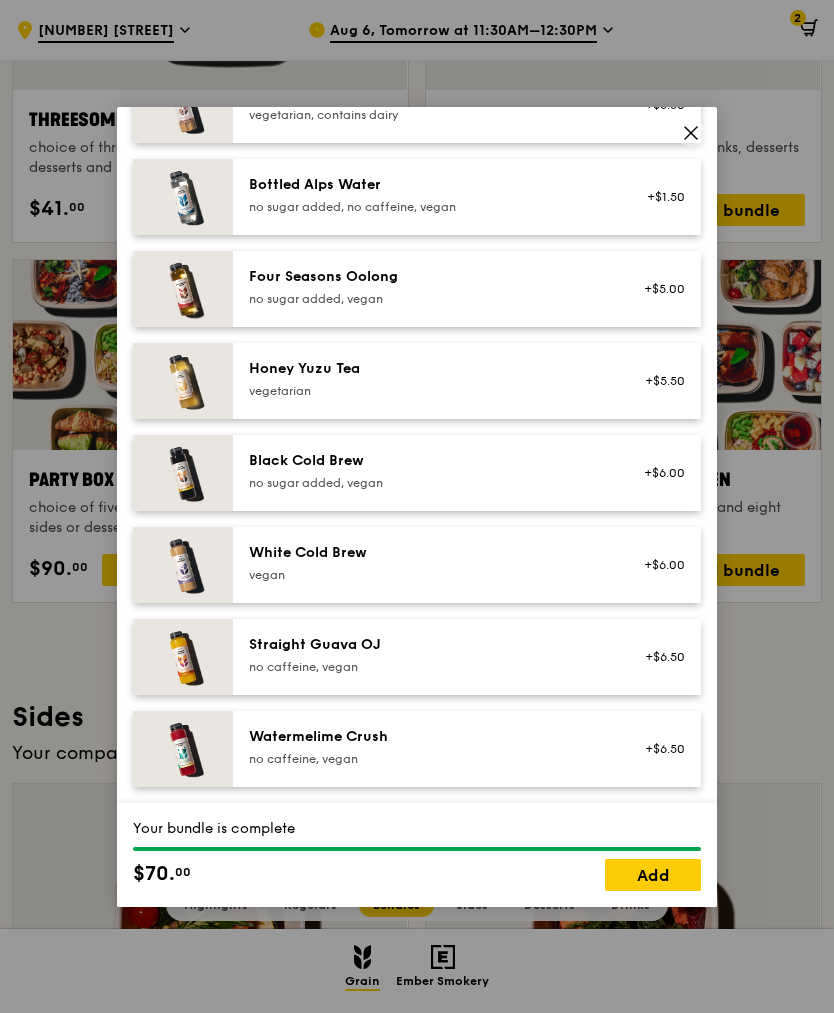 click at bounding box center [691, 133] 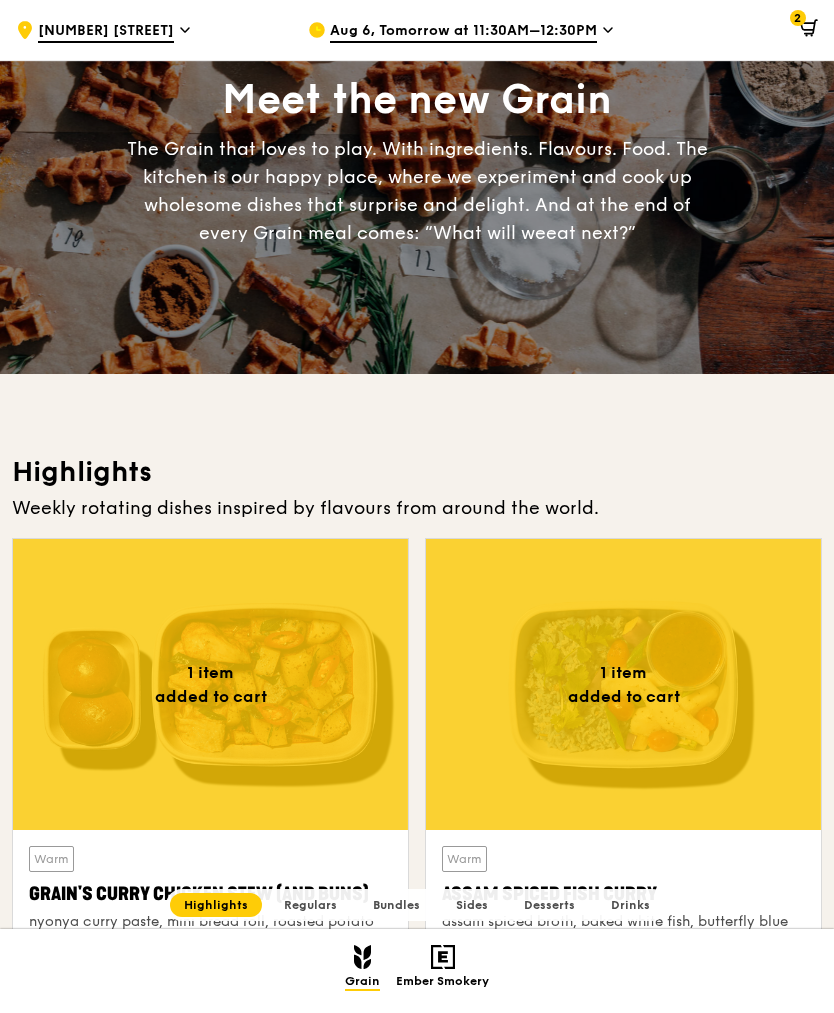 scroll, scrollTop: 191, scrollLeft: 0, axis: vertical 